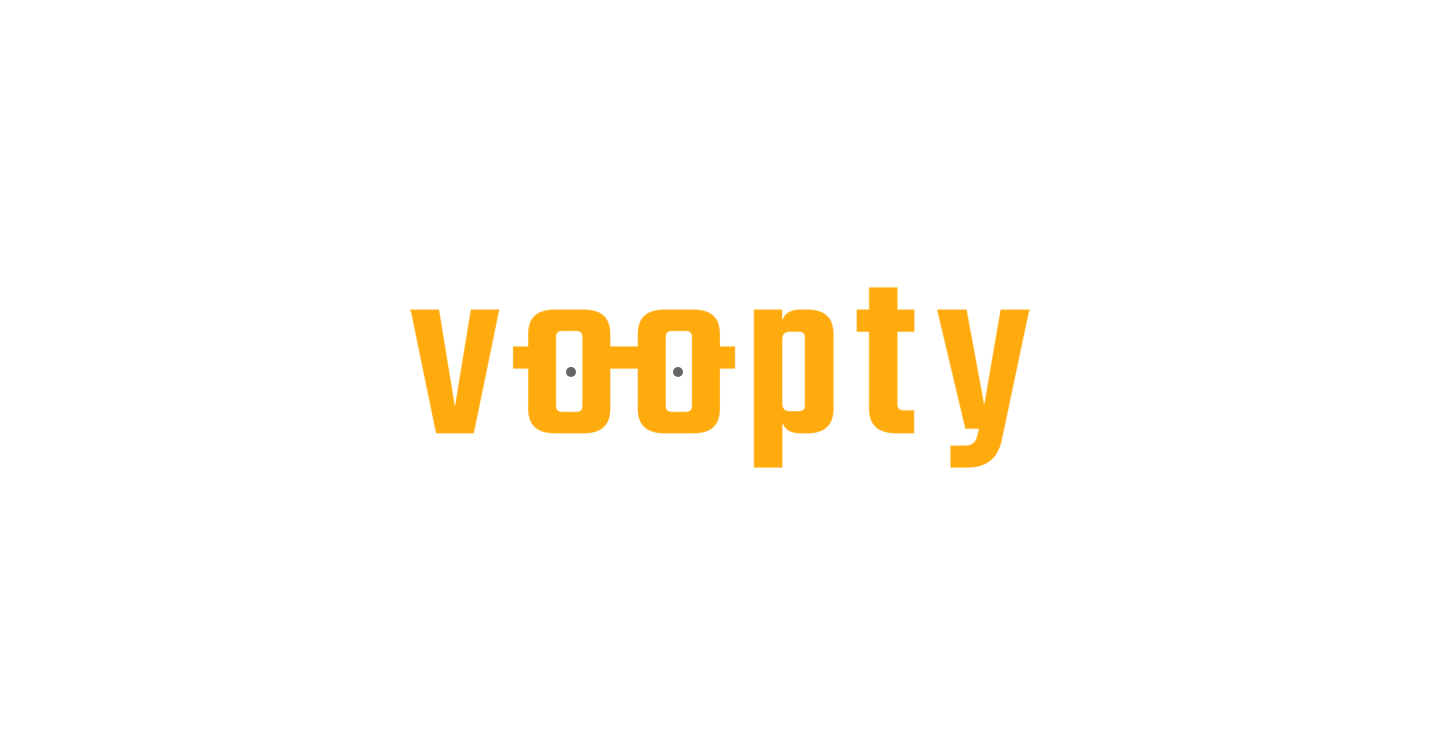 scroll, scrollTop: 0, scrollLeft: 0, axis: both 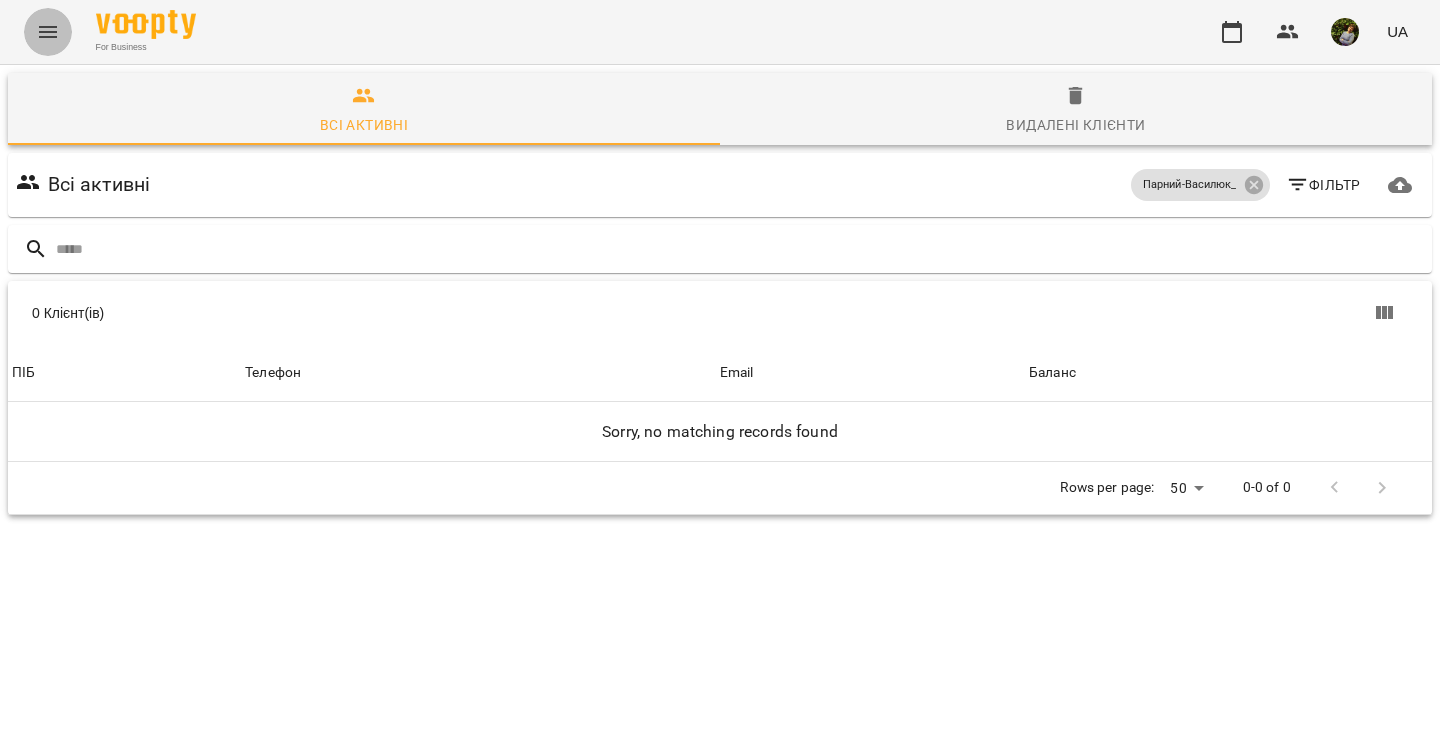 click 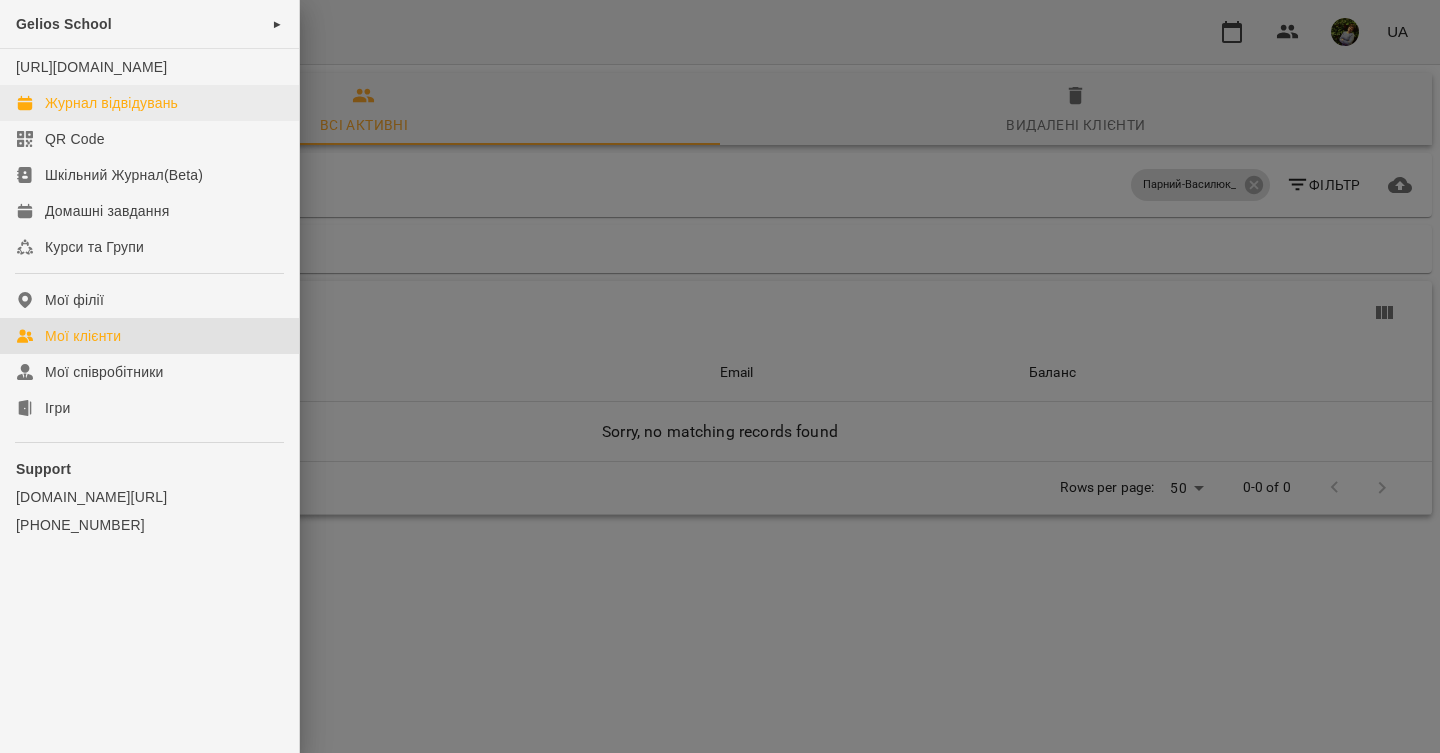 click on "Журнал відвідувань" at bounding box center [111, 103] 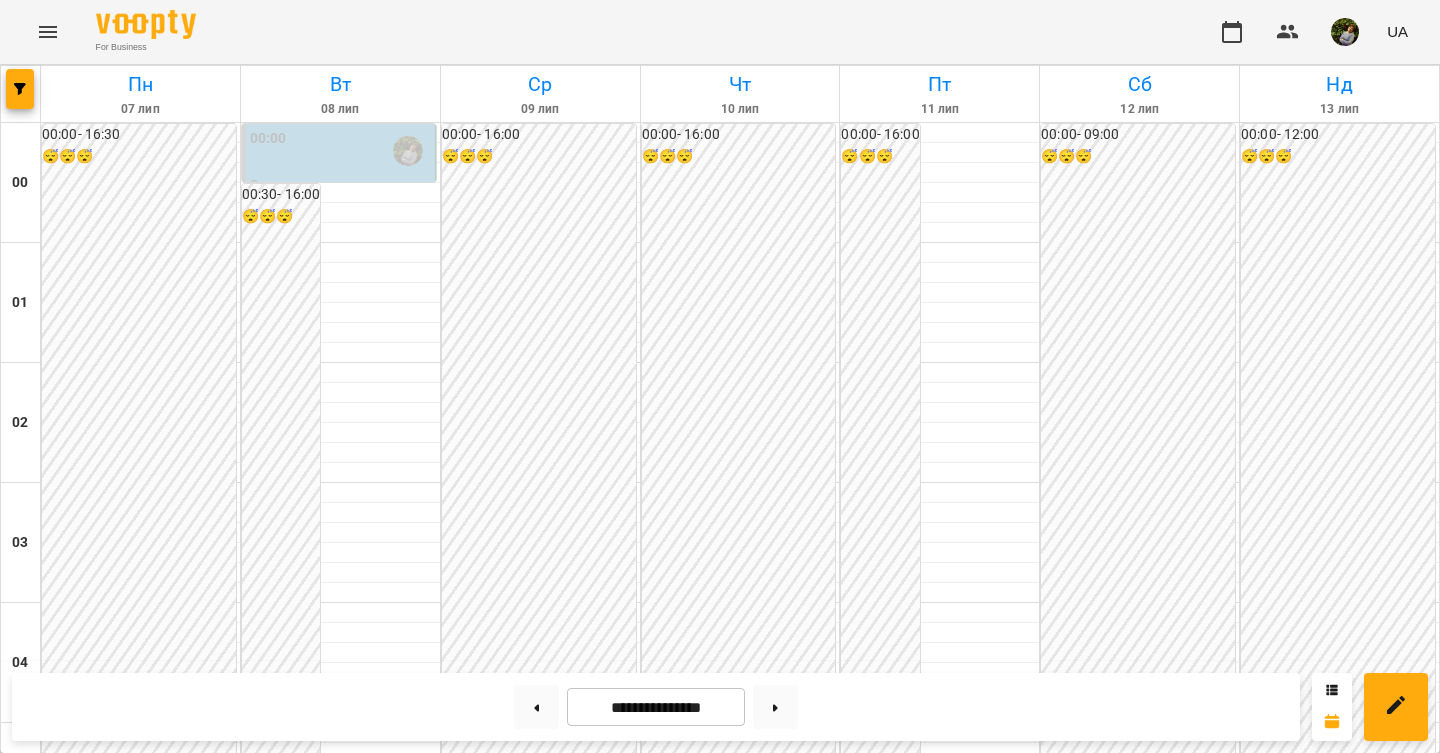 scroll, scrollTop: 2337, scrollLeft: 0, axis: vertical 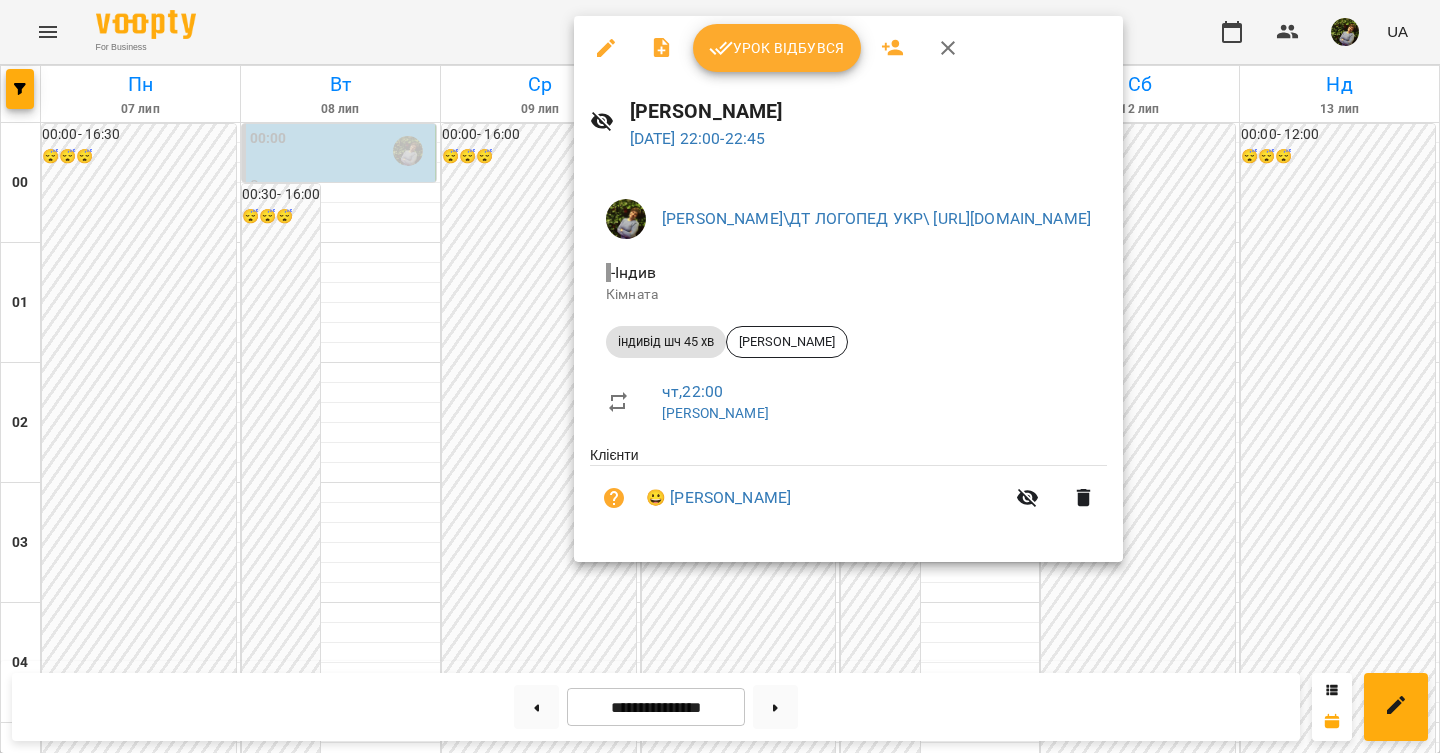click at bounding box center [720, 376] 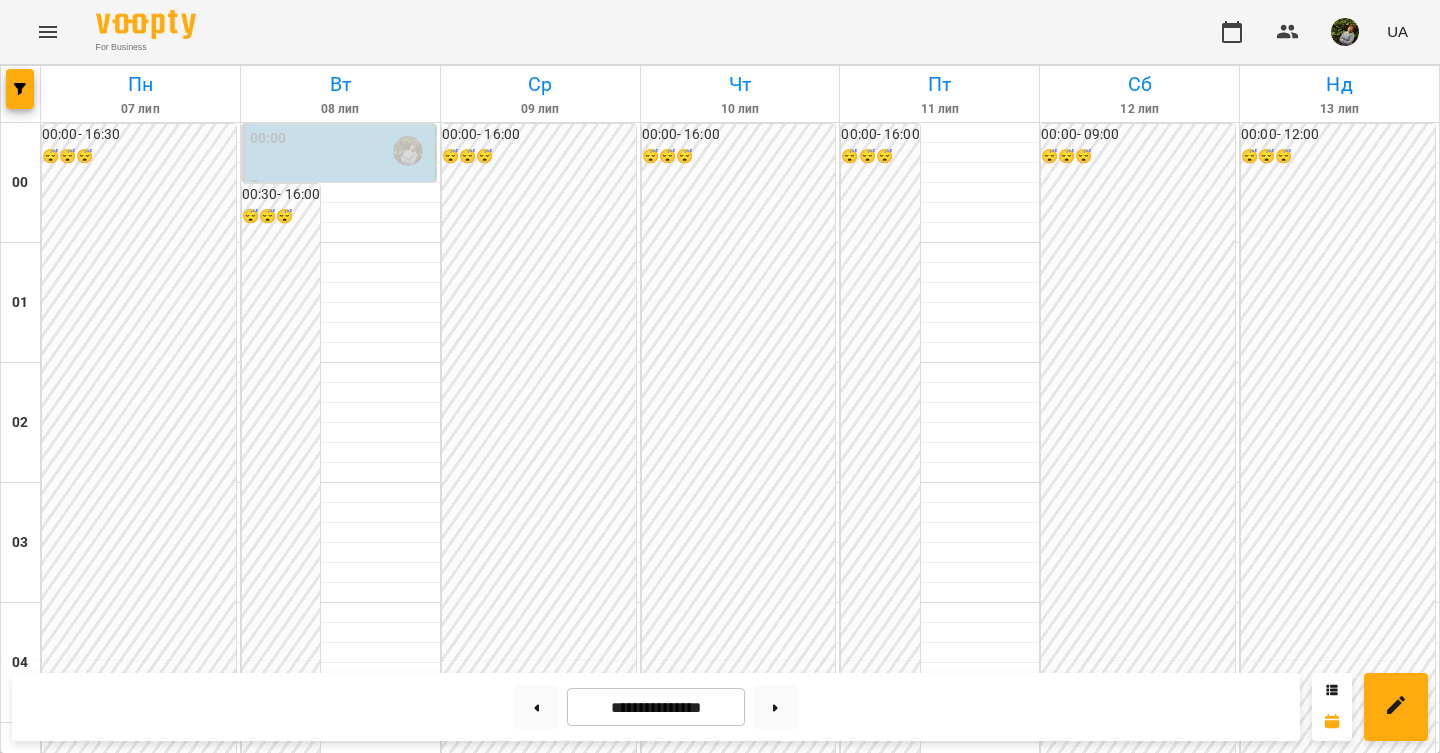 scroll, scrollTop: 1025, scrollLeft: 0, axis: vertical 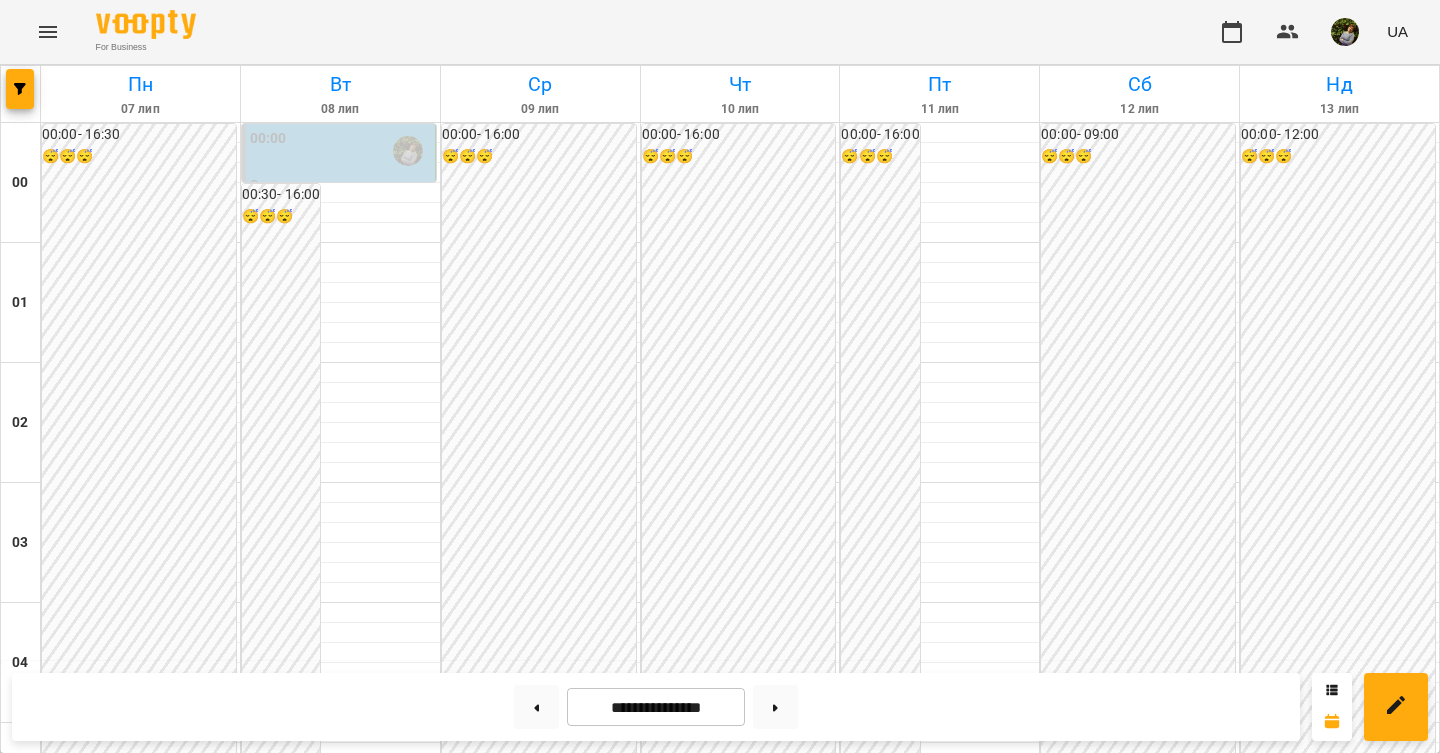 click on "09:00" at bounding box center (1139, 1231) 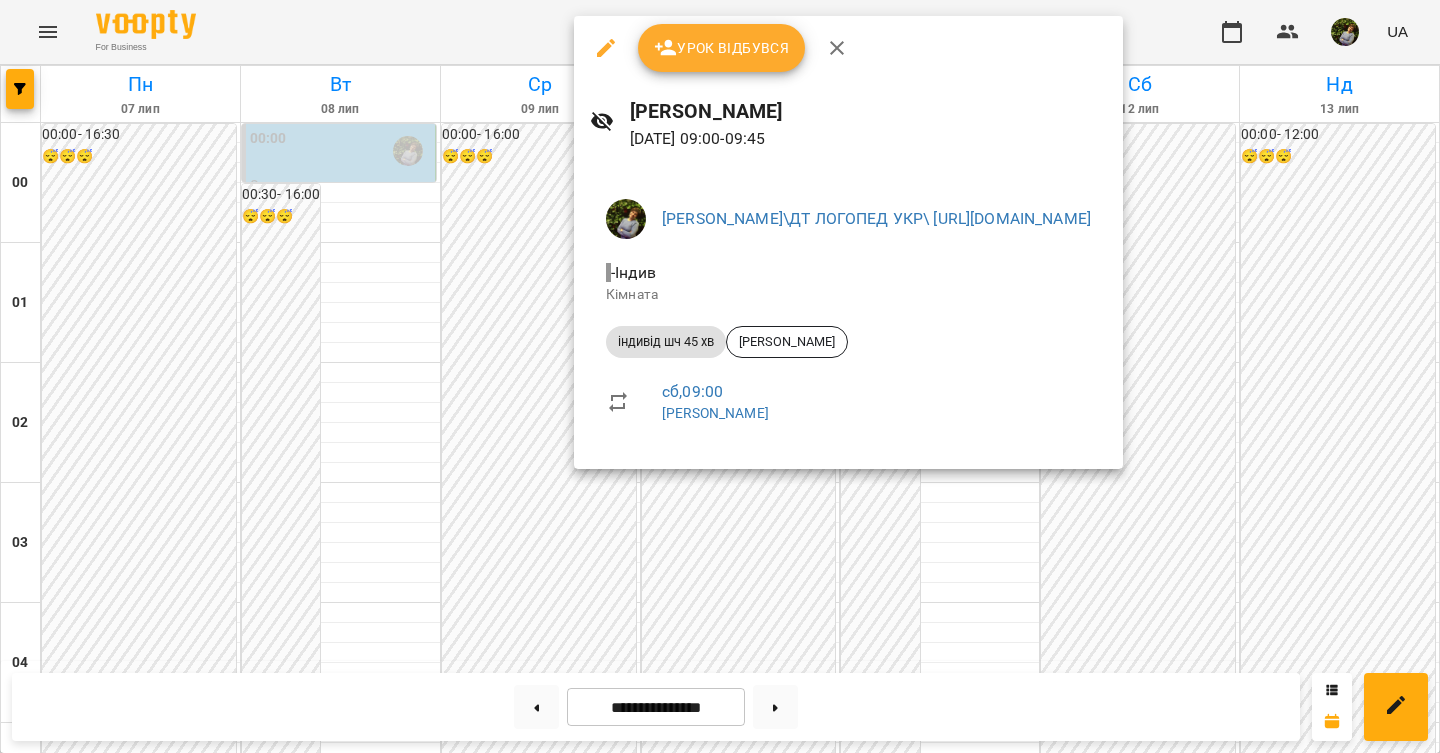 click 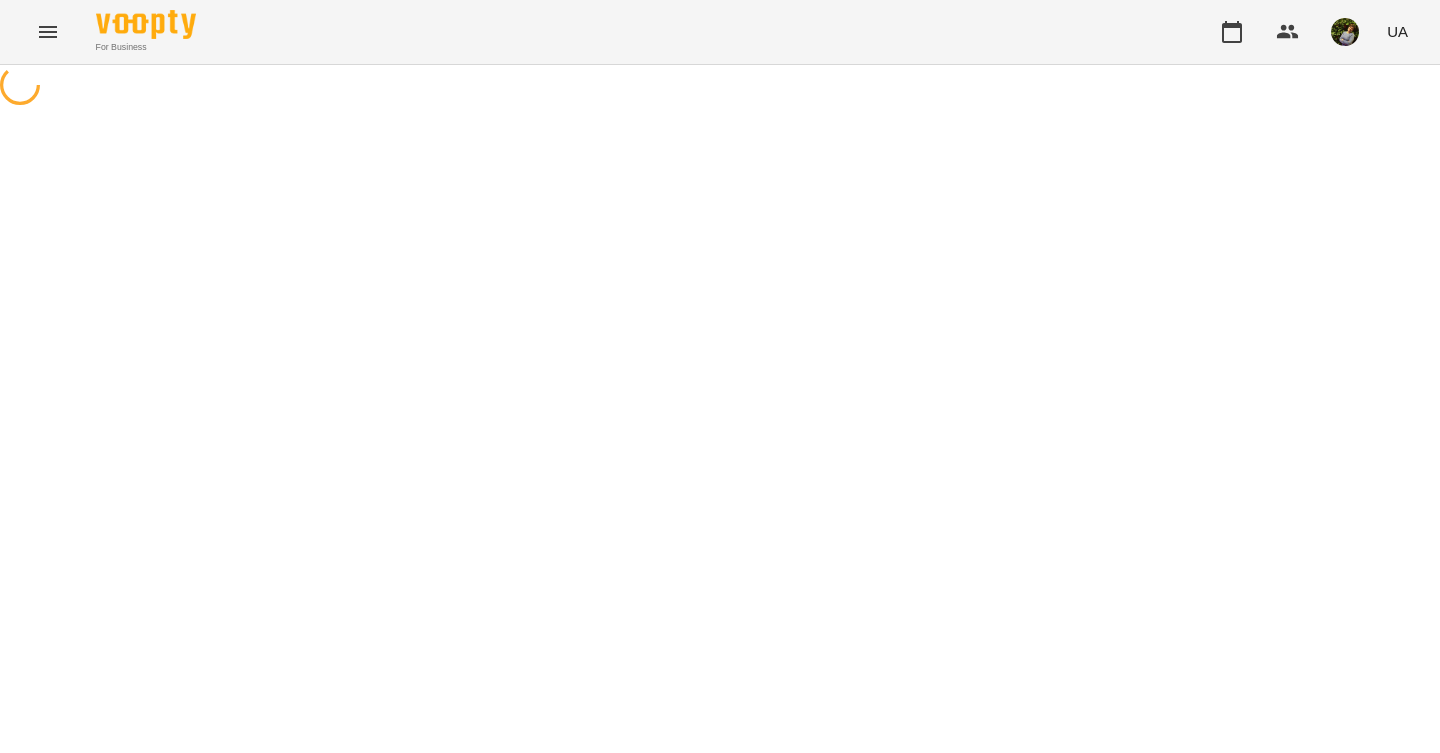 select on "**********" 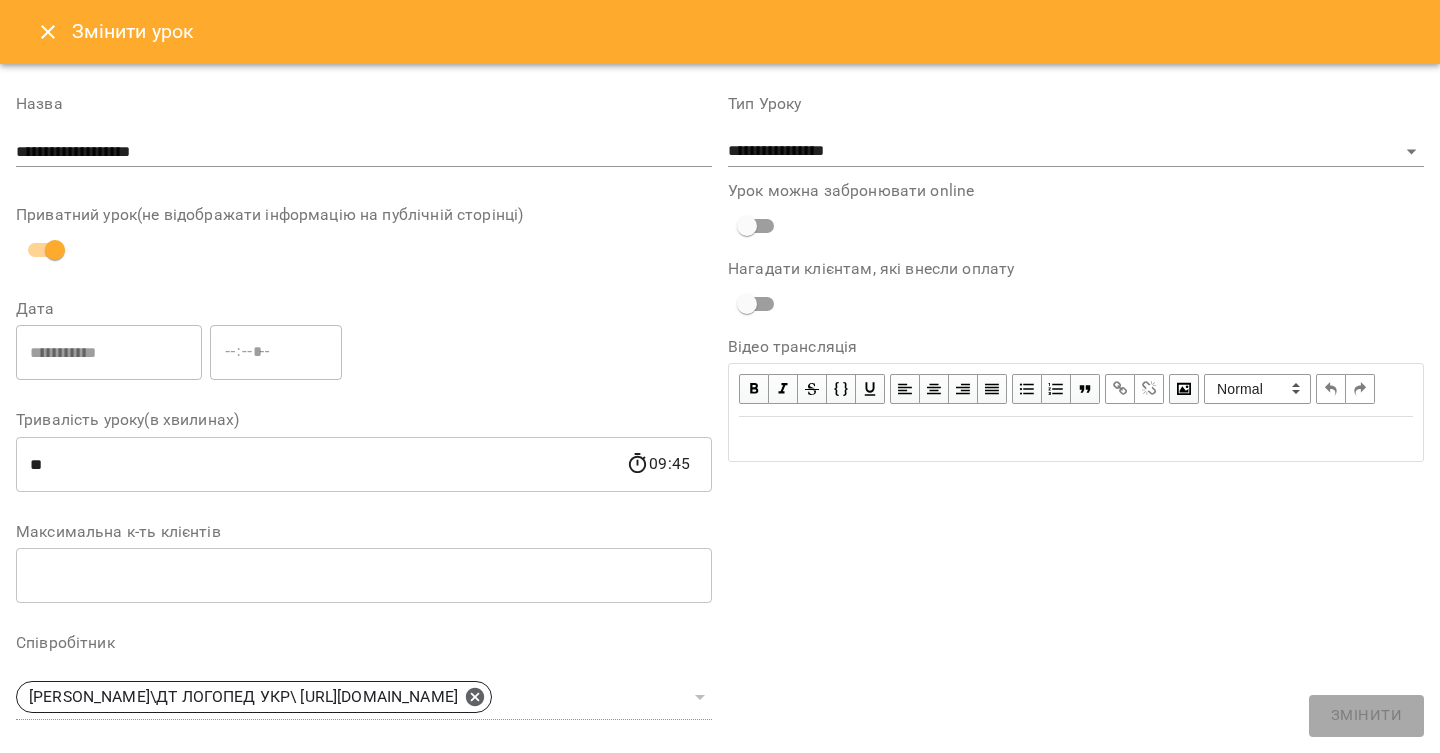 click 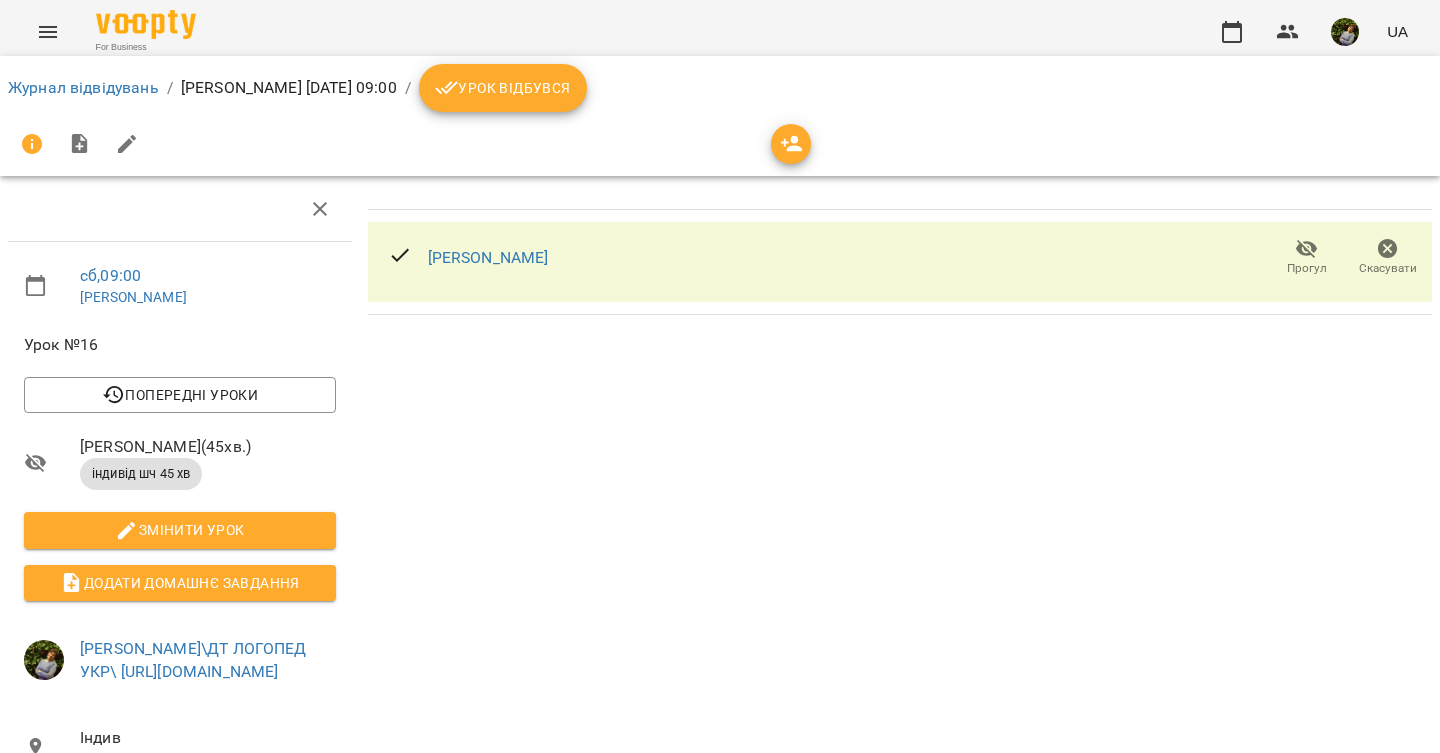 click 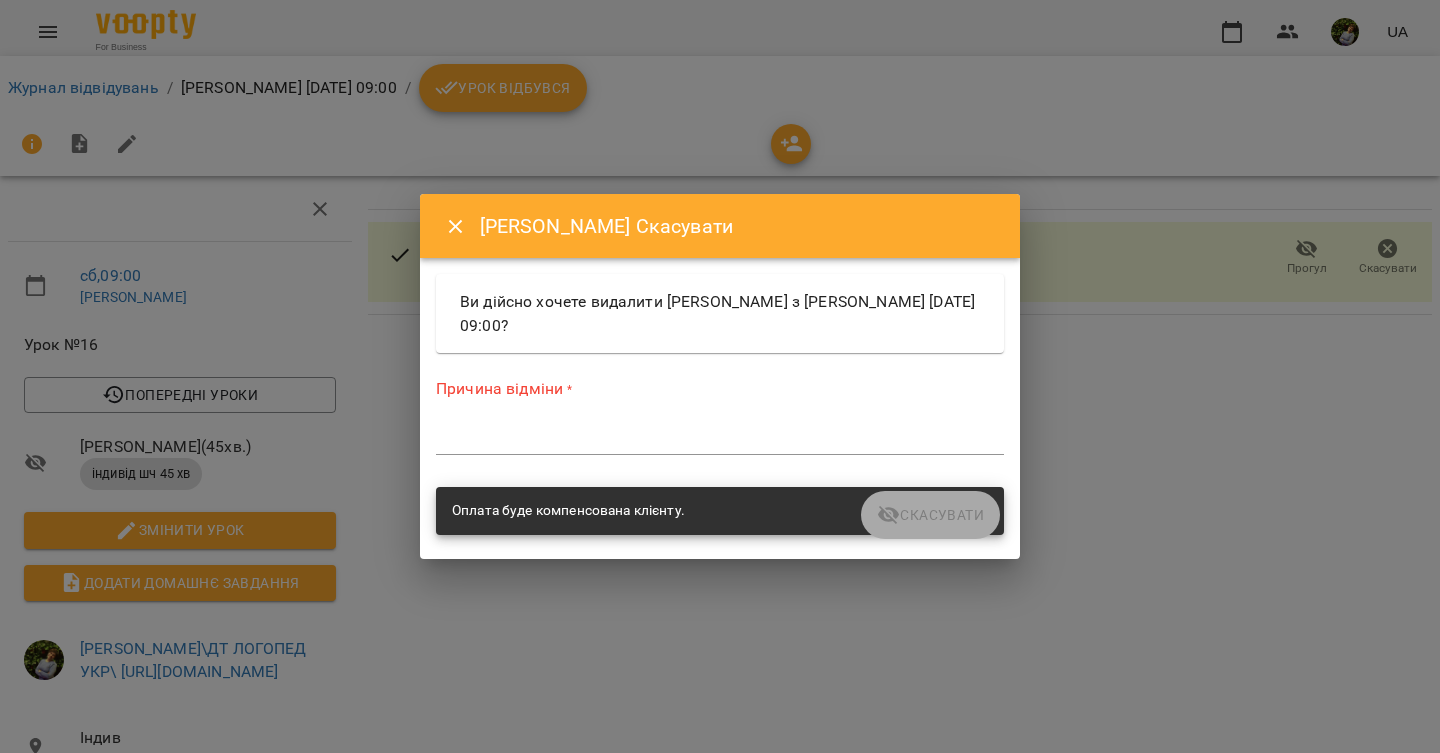 click on "Причина відміни   * *" at bounding box center [720, 420] 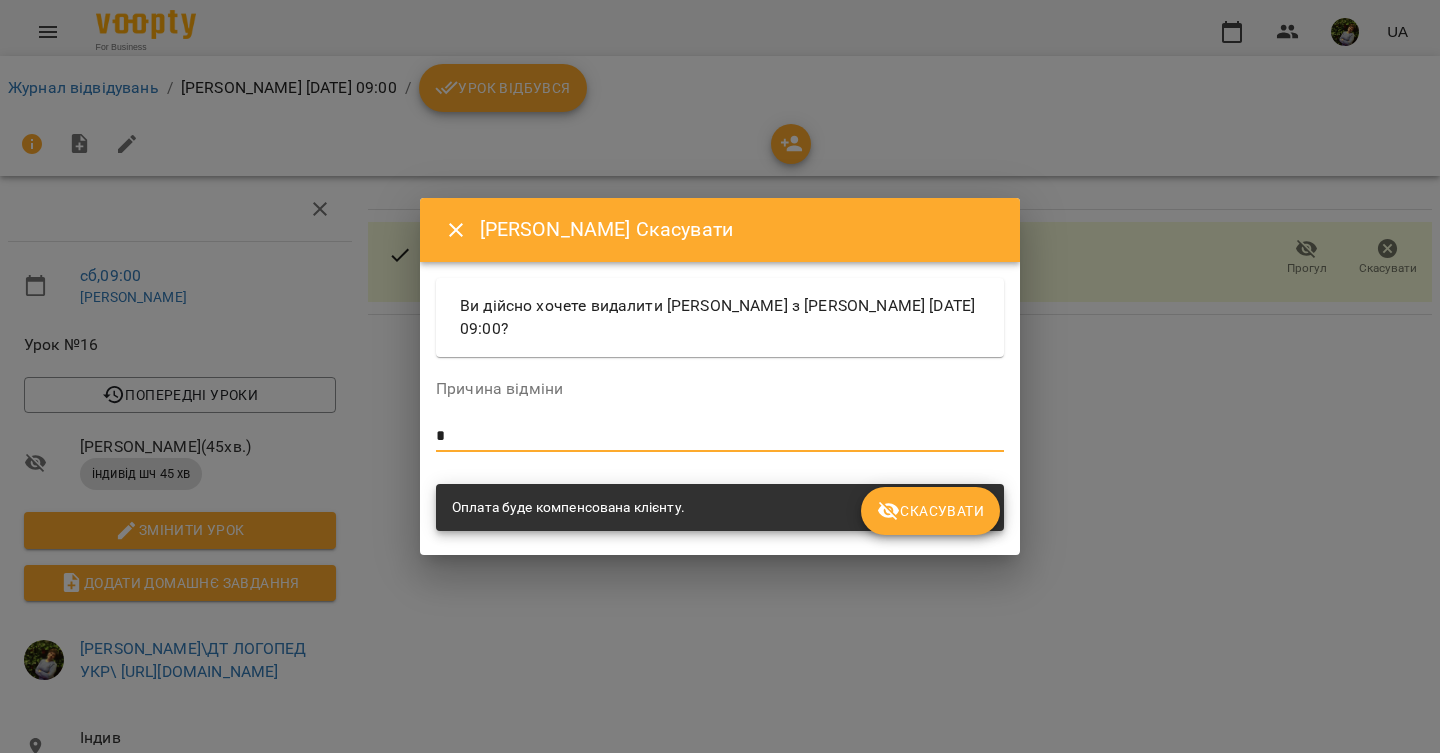 type 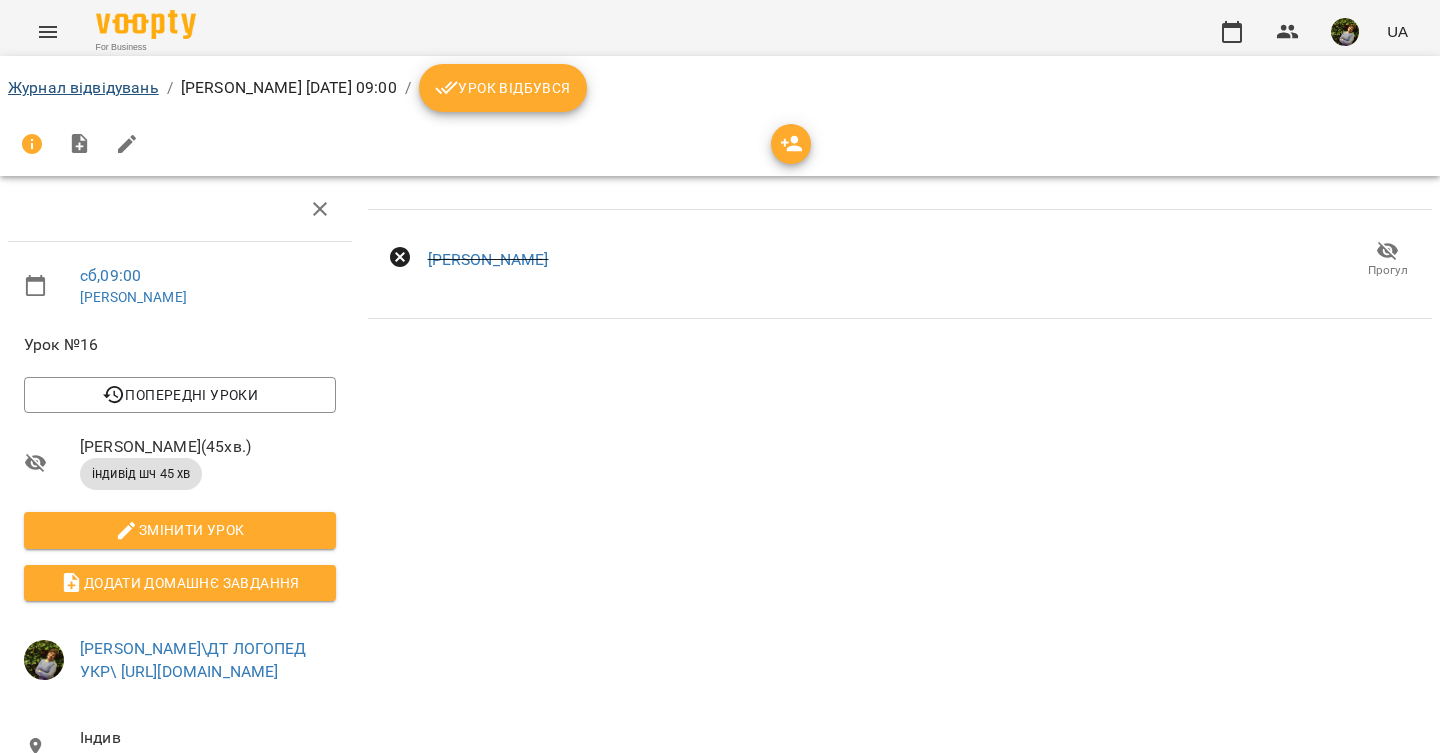 click on "Журнал відвідувань" at bounding box center [83, 87] 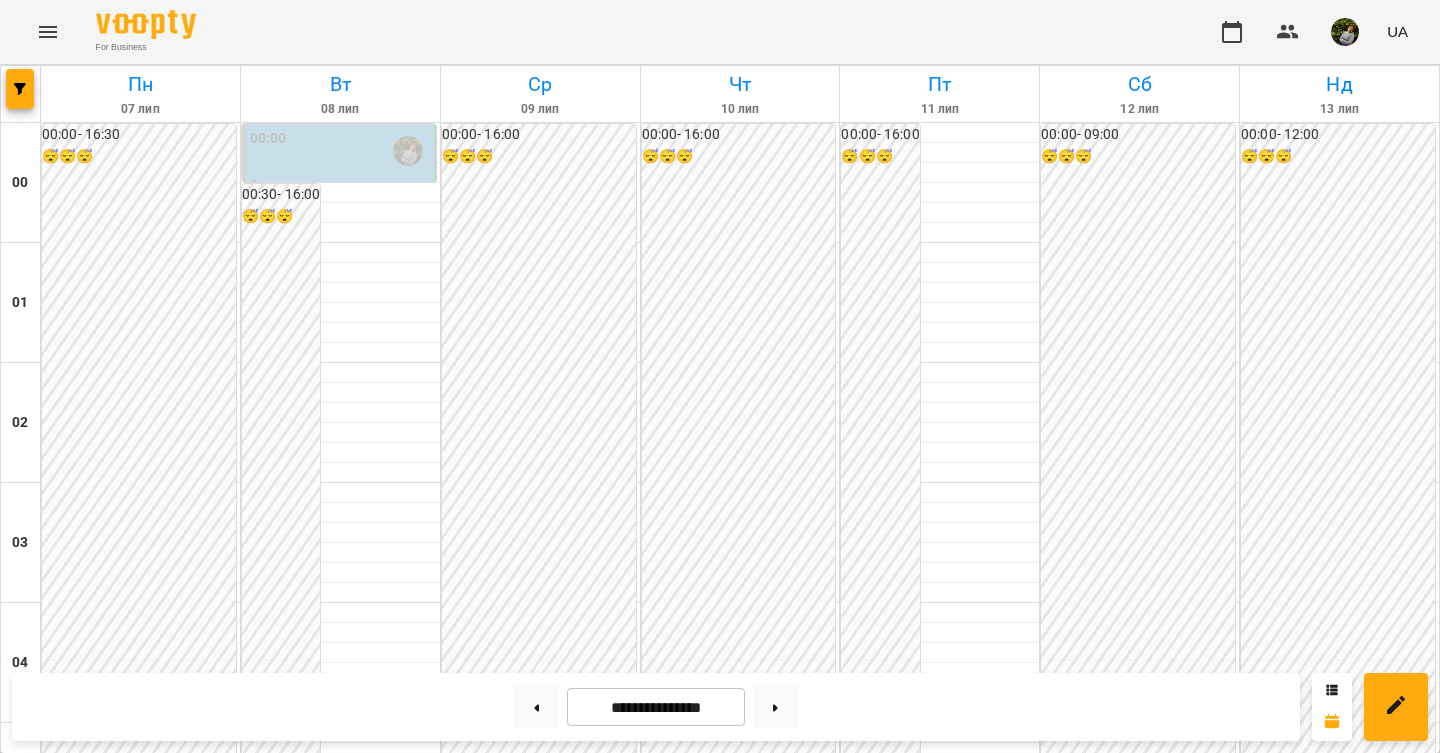 scroll, scrollTop: 1098, scrollLeft: 0, axis: vertical 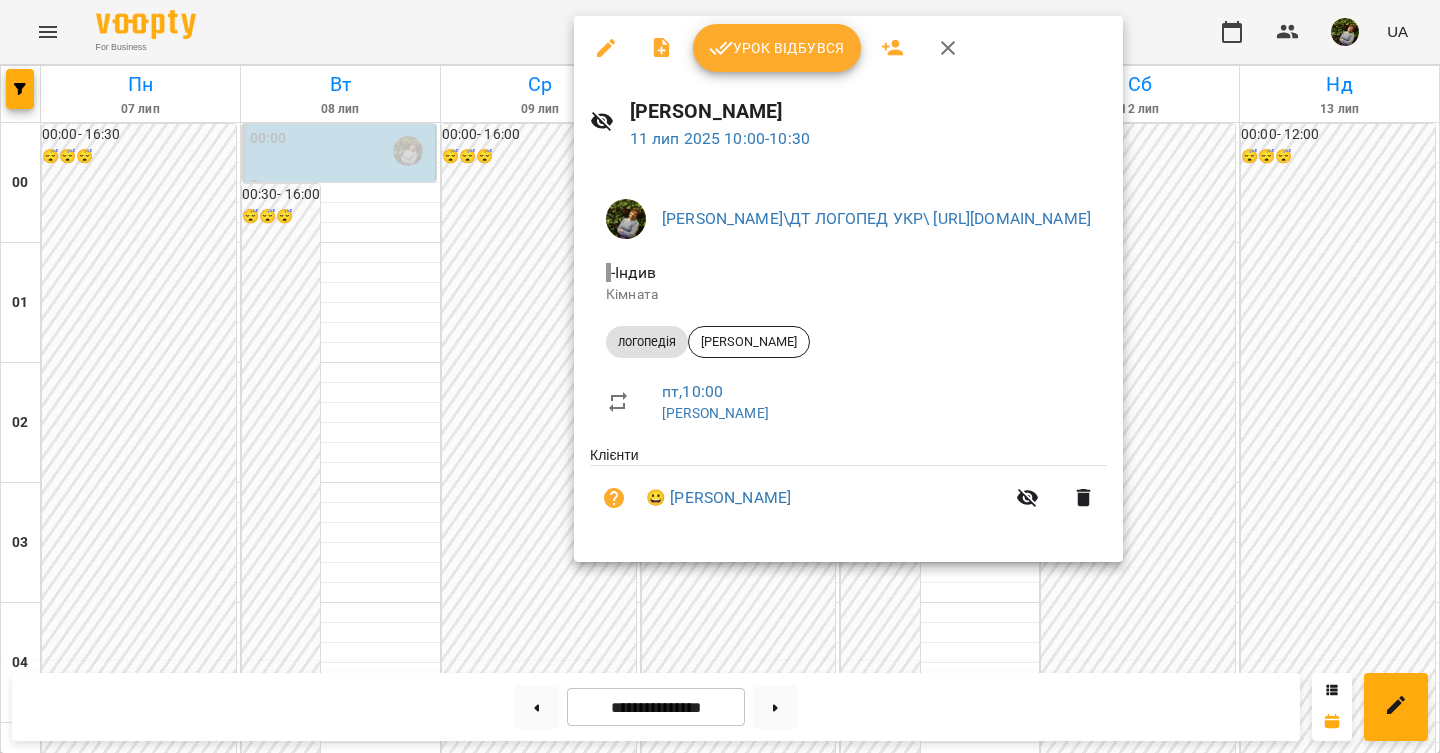click at bounding box center (720, 376) 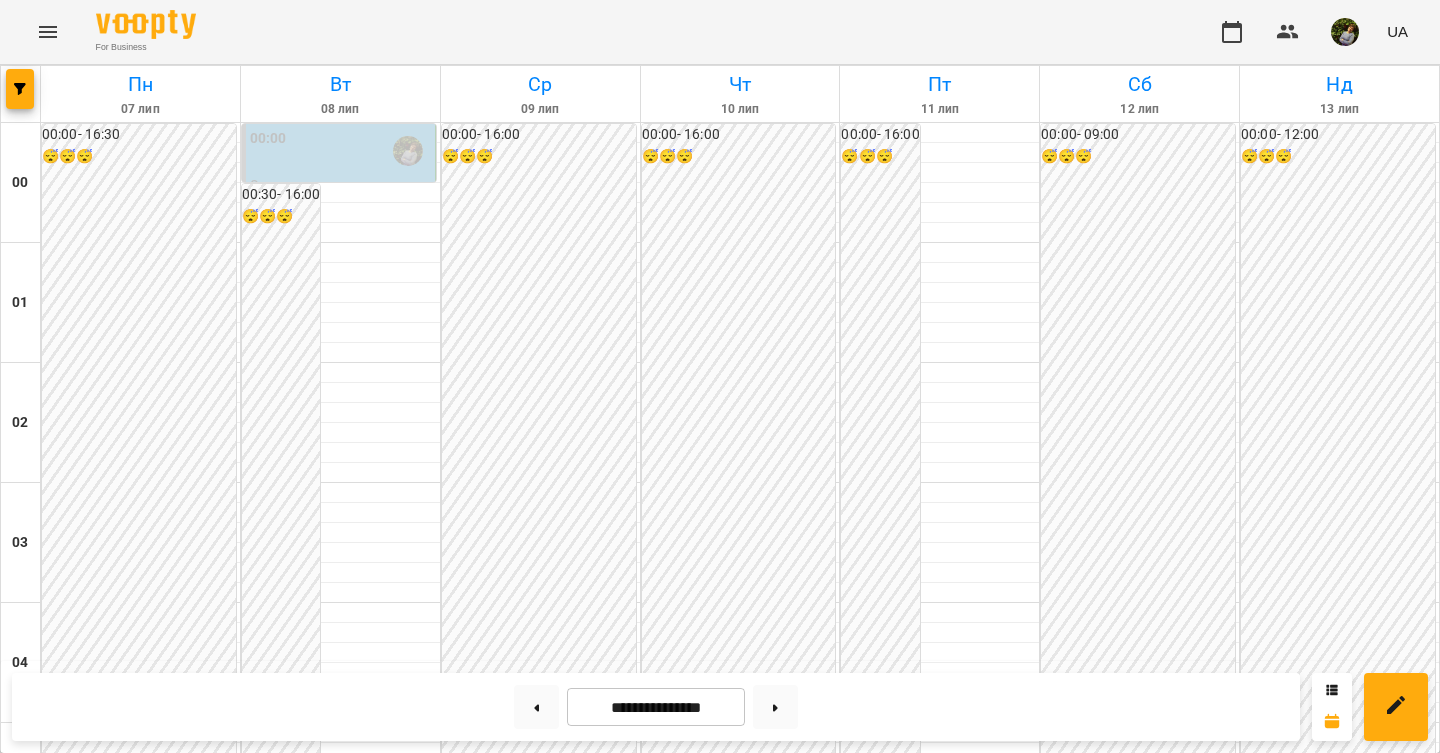 scroll, scrollTop: 2157, scrollLeft: 0, axis: vertical 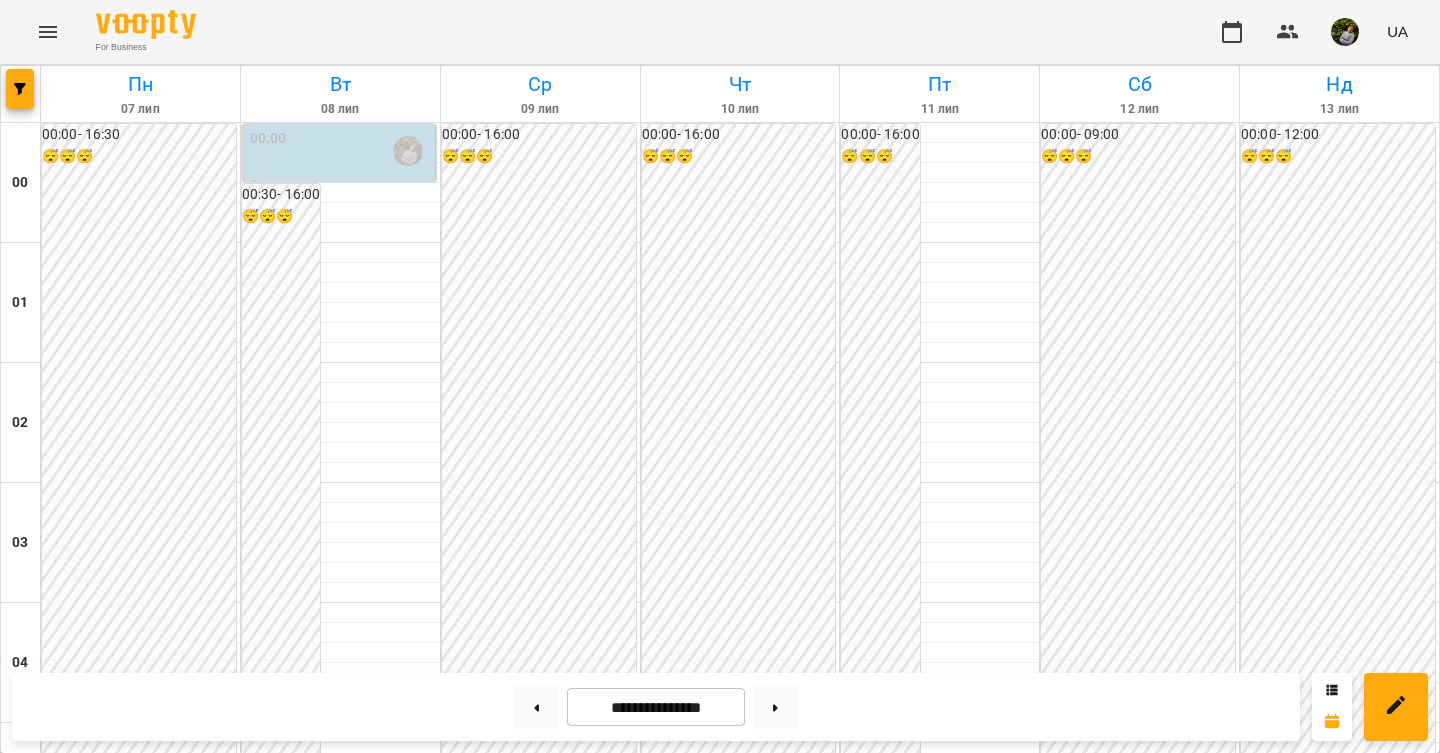 click on "22:00" at bounding box center [740, 2791] 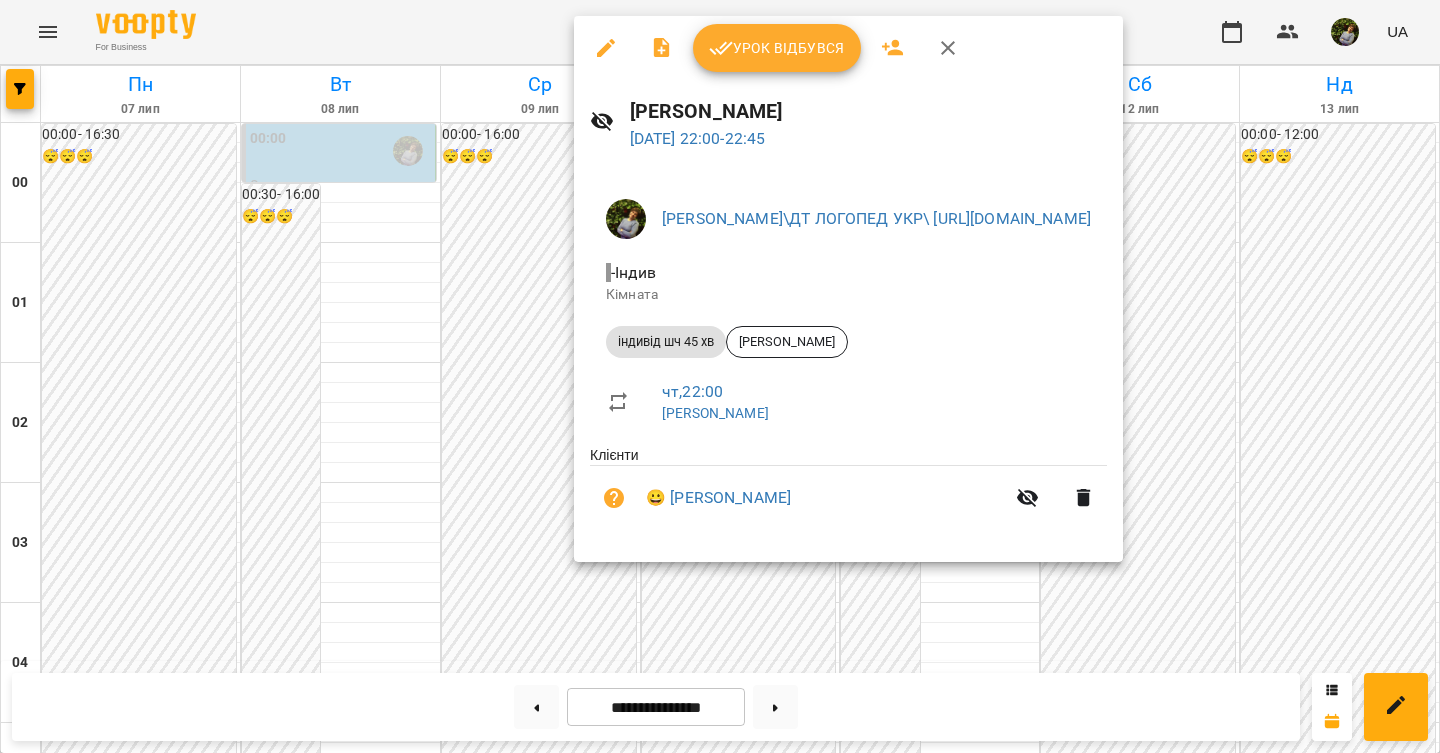 click at bounding box center [720, 376] 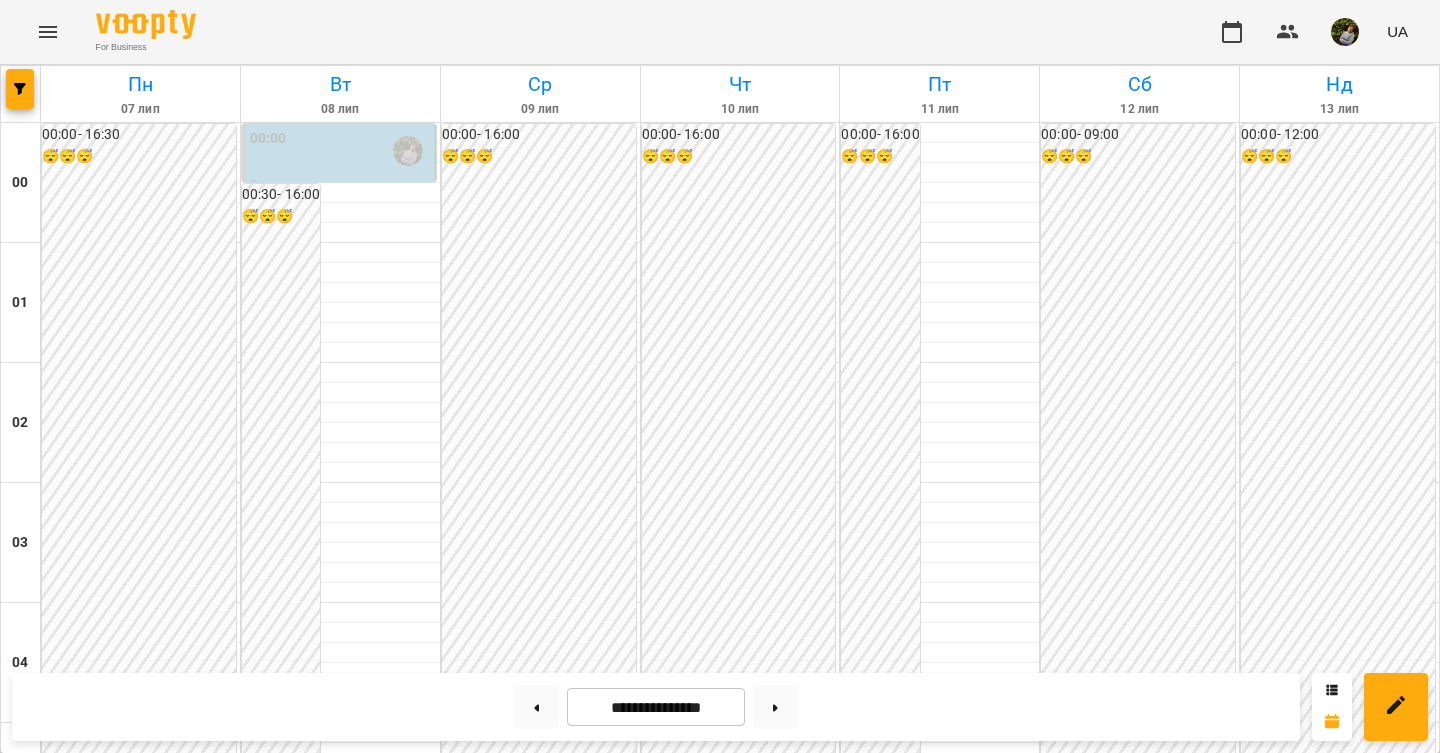scroll, scrollTop: 1561, scrollLeft: 0, axis: vertical 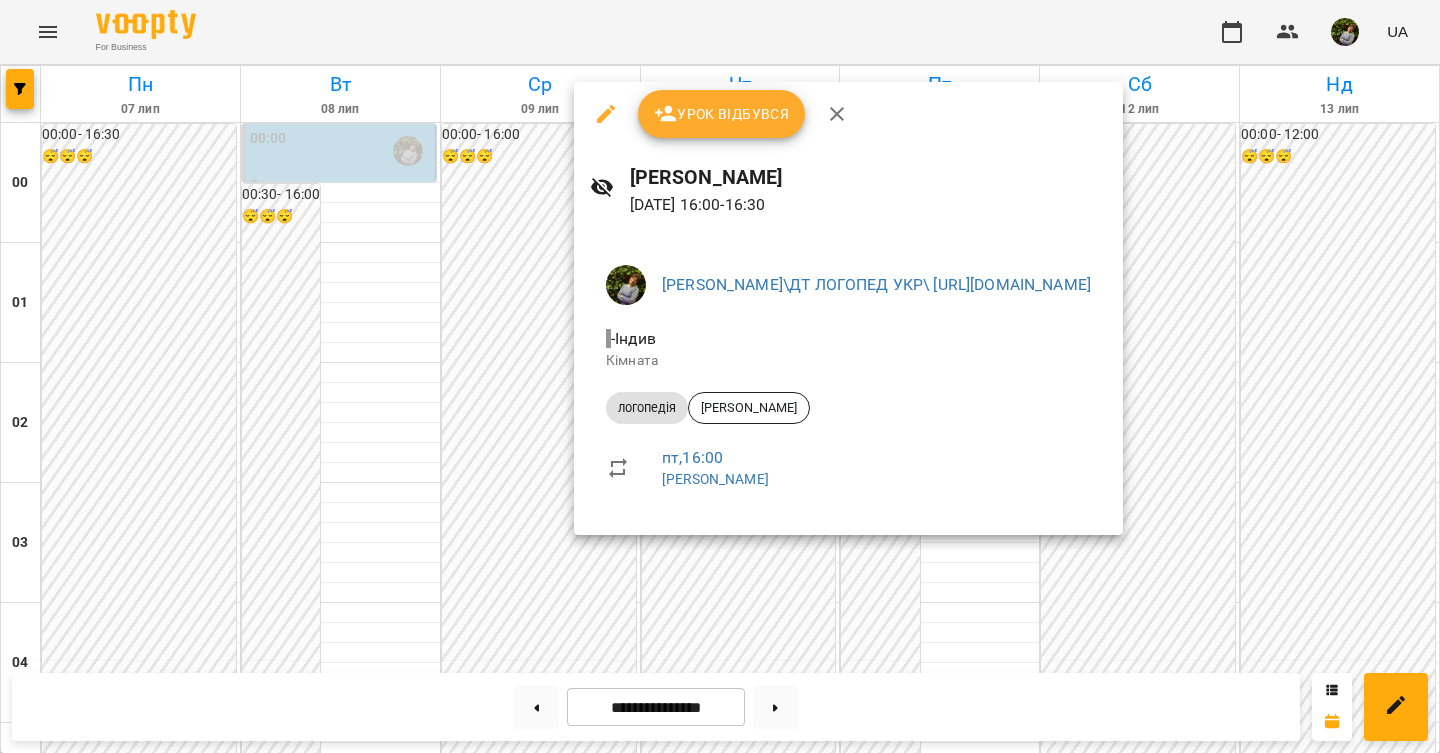 click at bounding box center (720, 376) 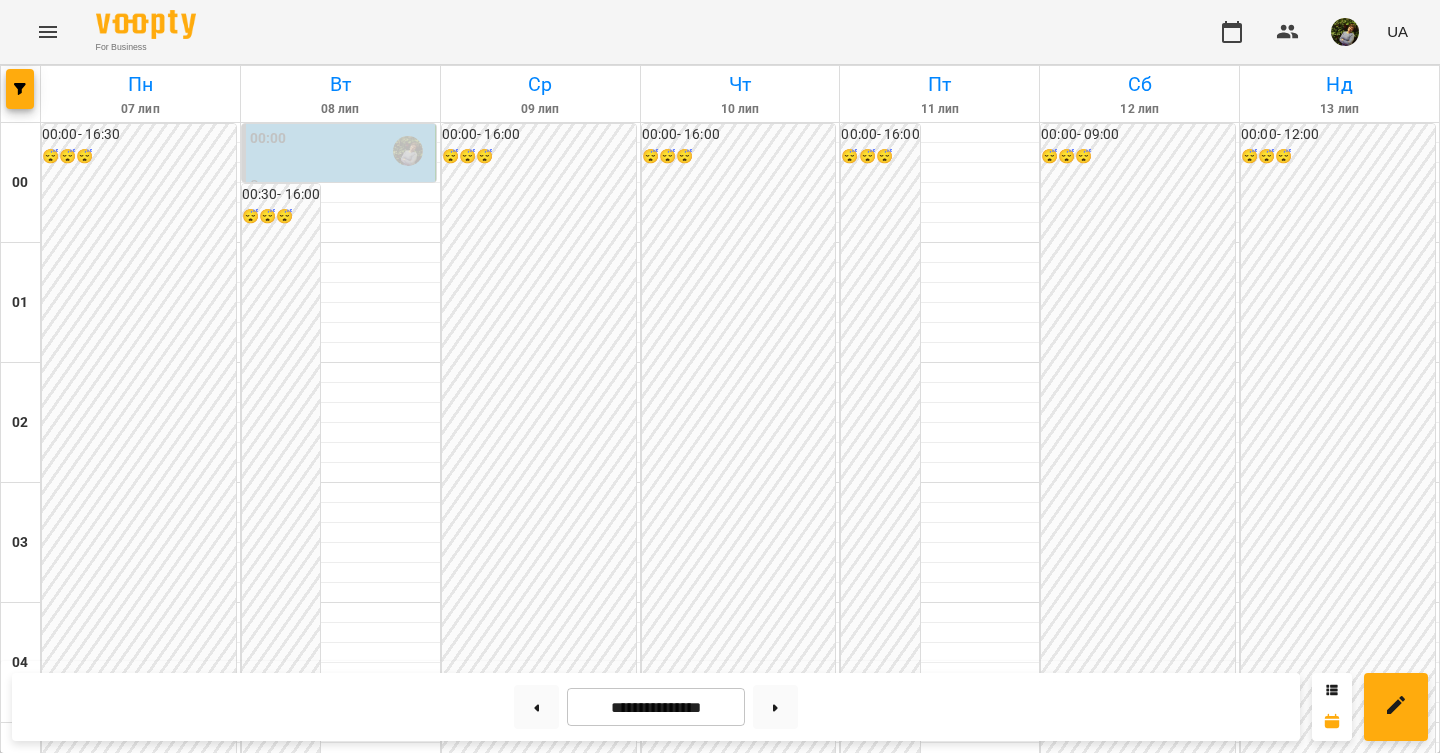 scroll, scrollTop: 2339, scrollLeft: 0, axis: vertical 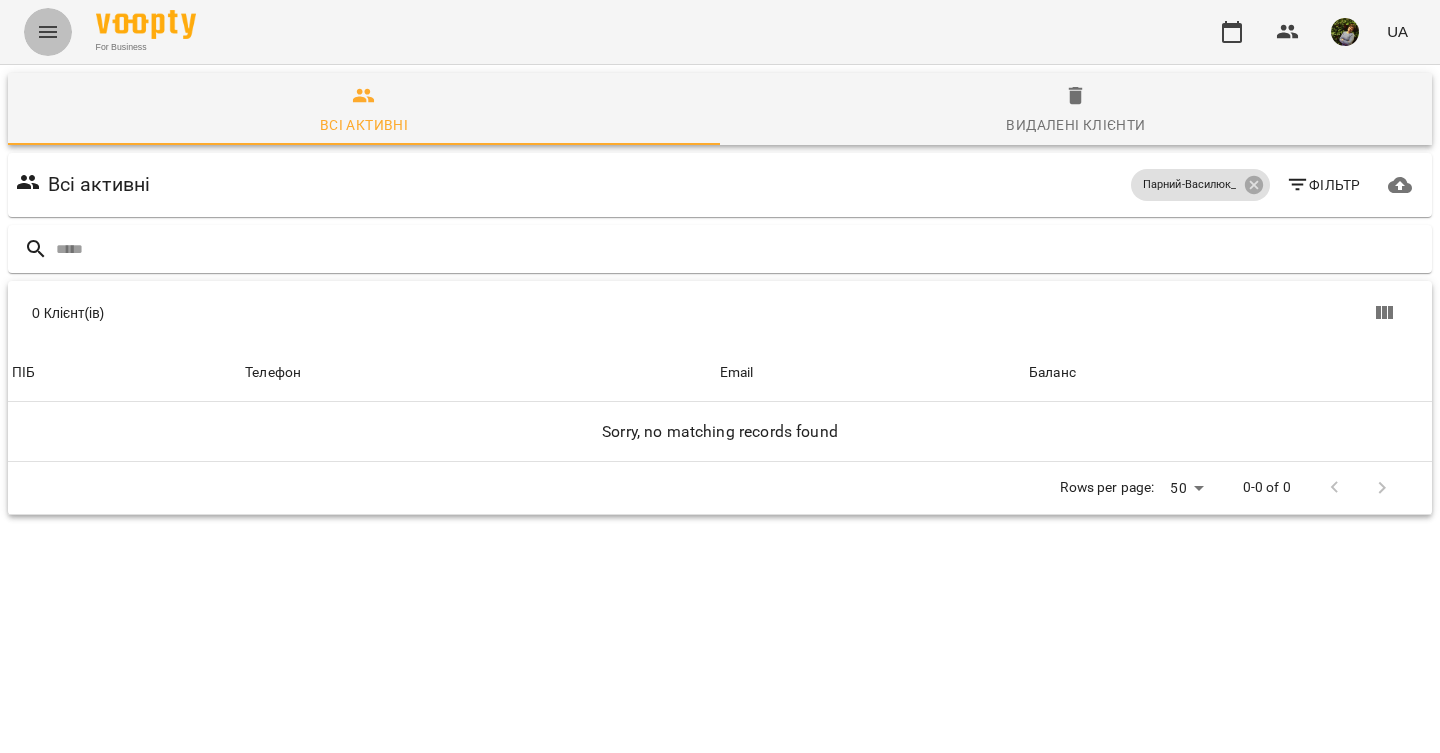 click 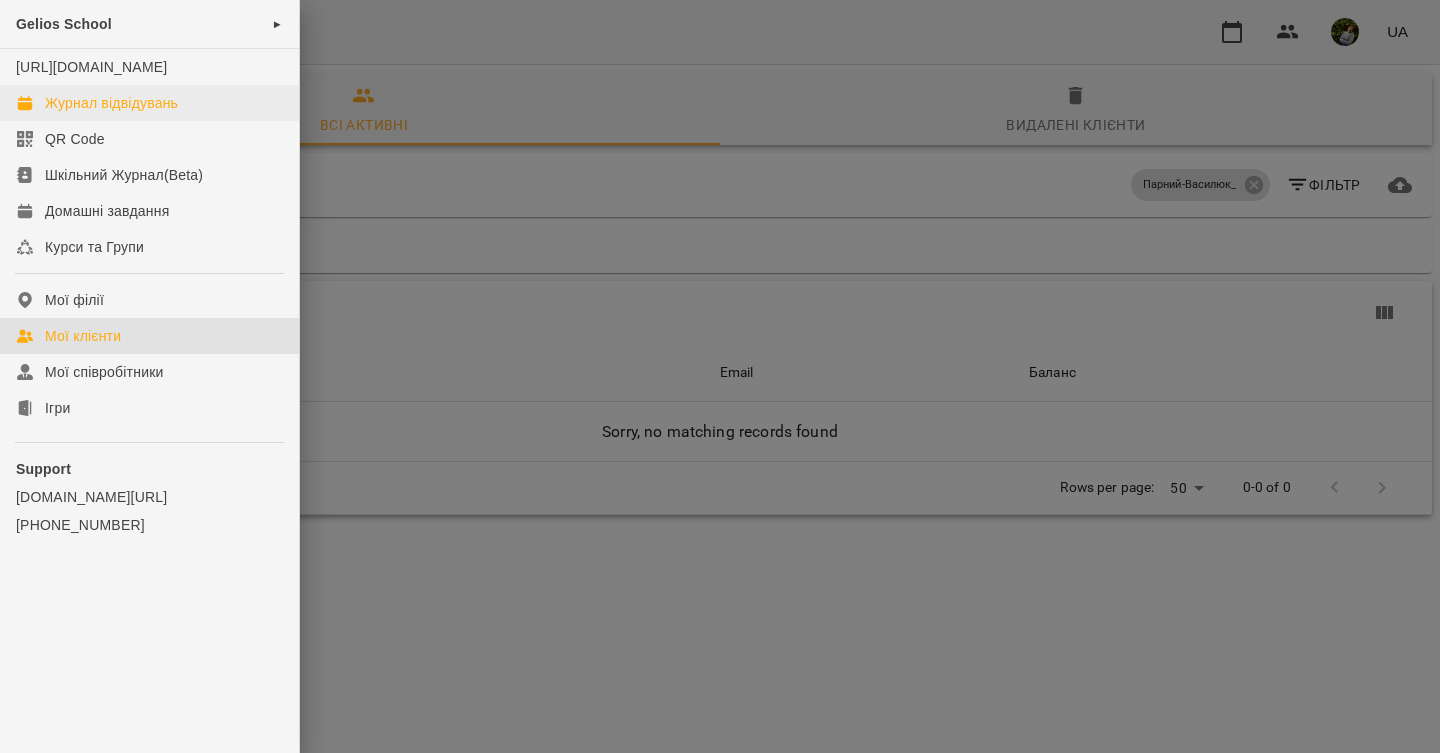 click on "Журнал відвідувань" at bounding box center (111, 103) 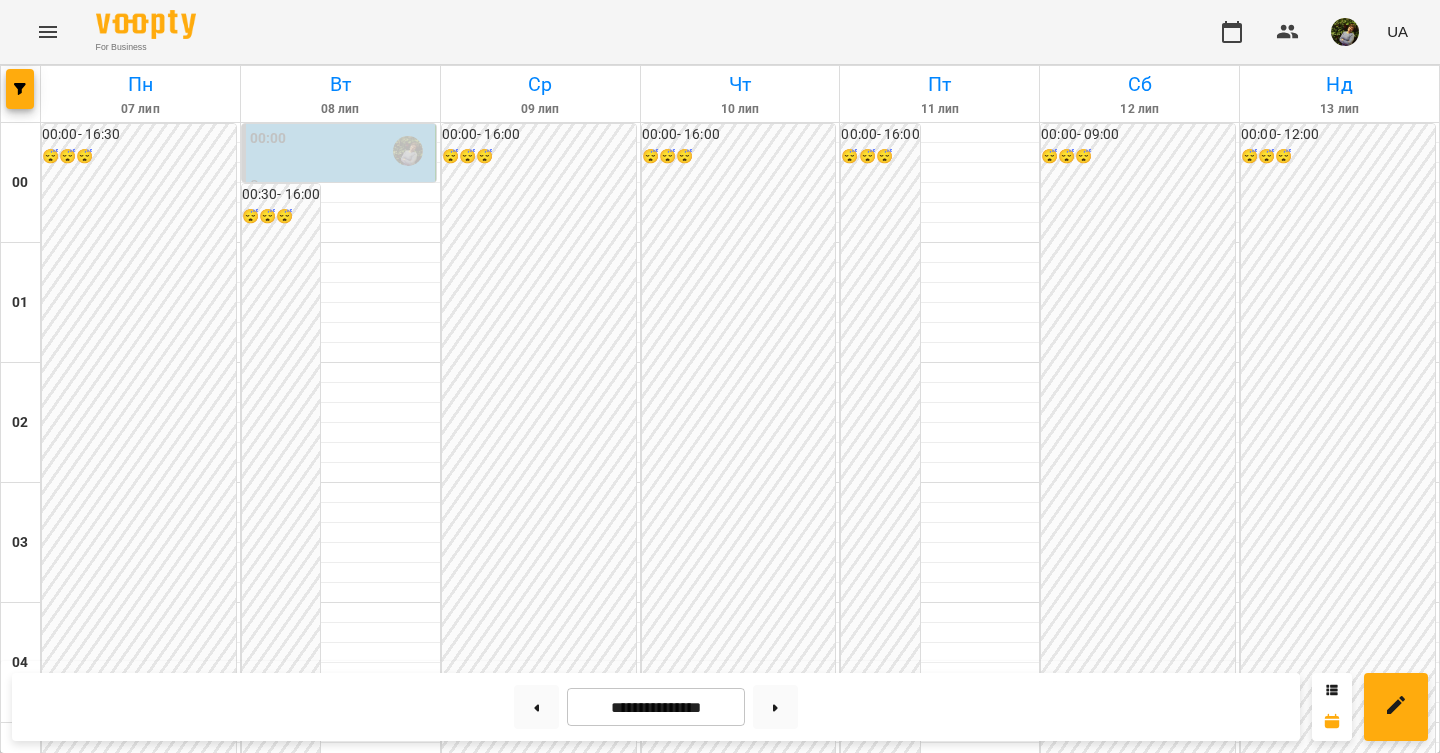scroll, scrollTop: 1050, scrollLeft: 0, axis: vertical 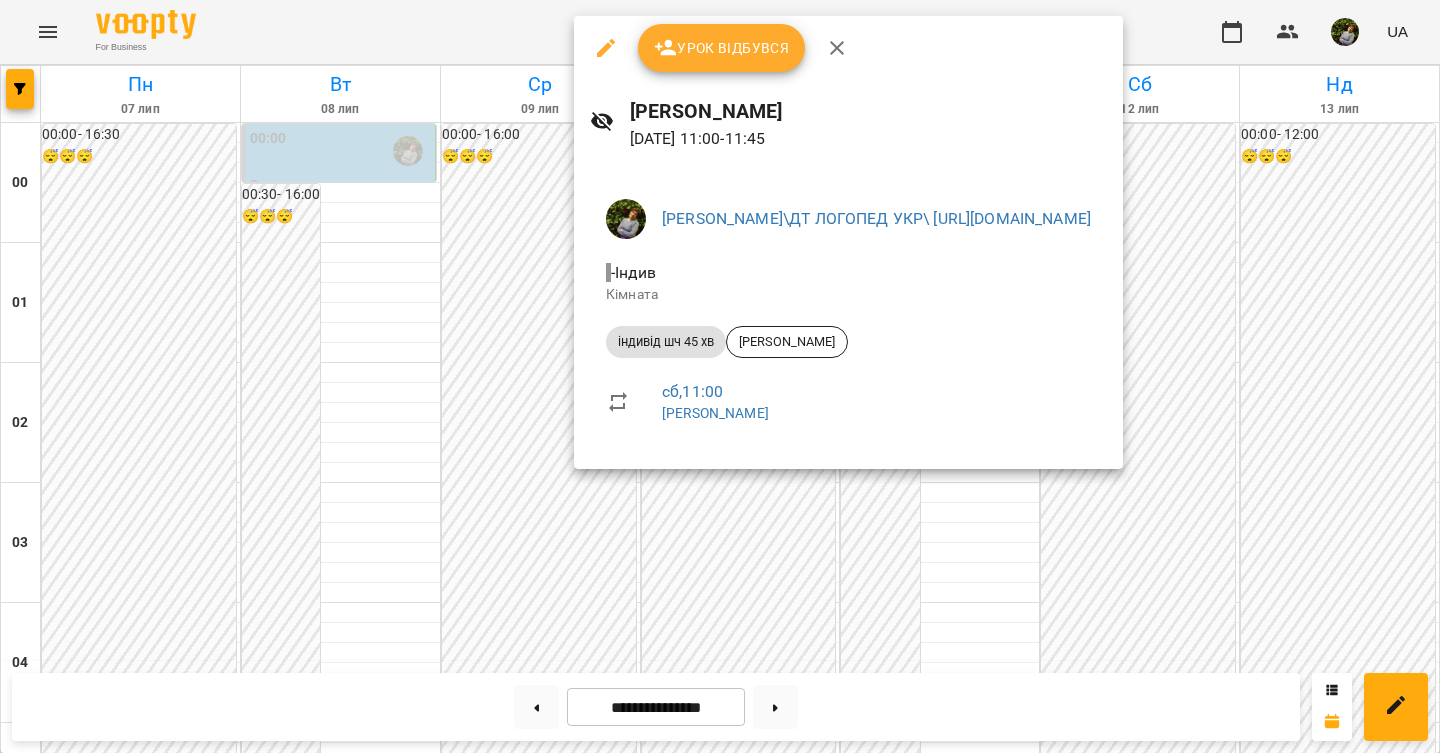 click at bounding box center (720, 376) 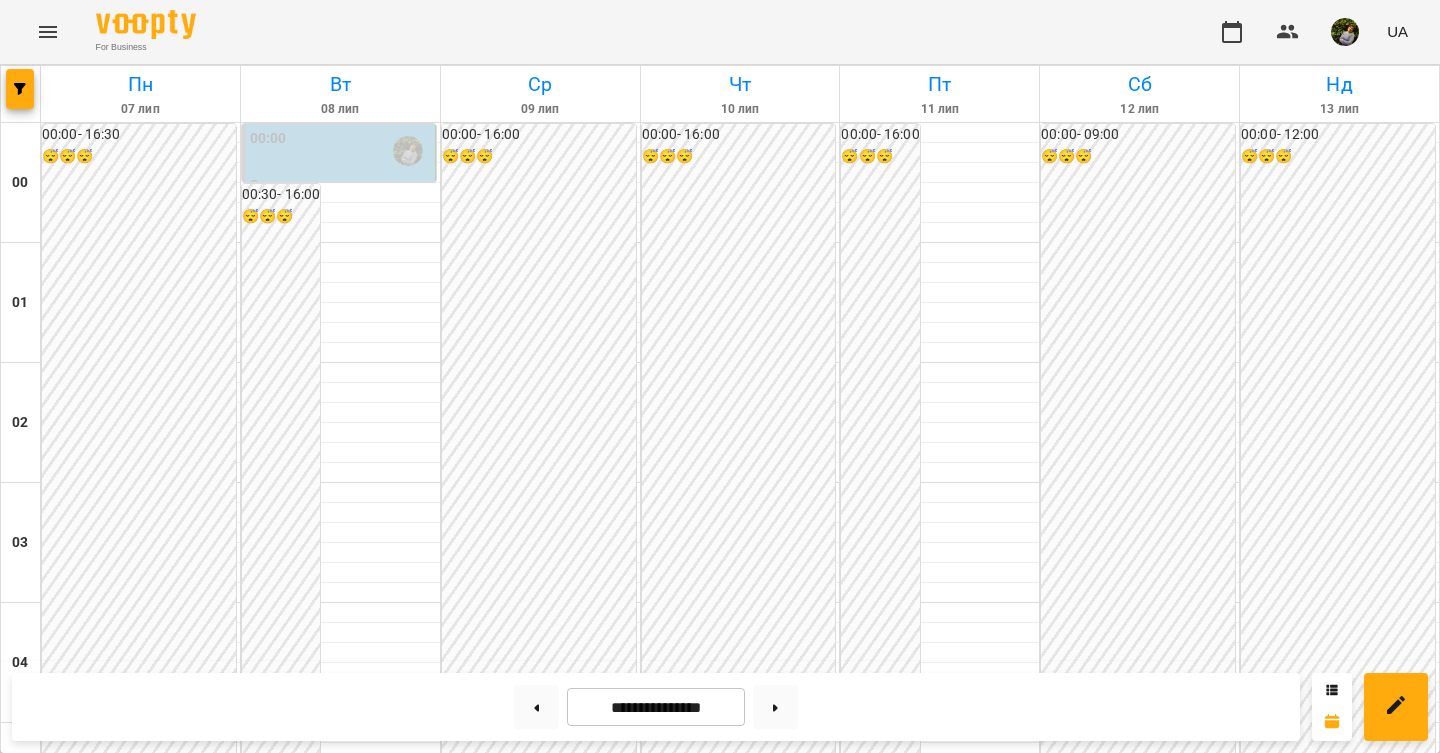 scroll, scrollTop: 1821, scrollLeft: 0, axis: vertical 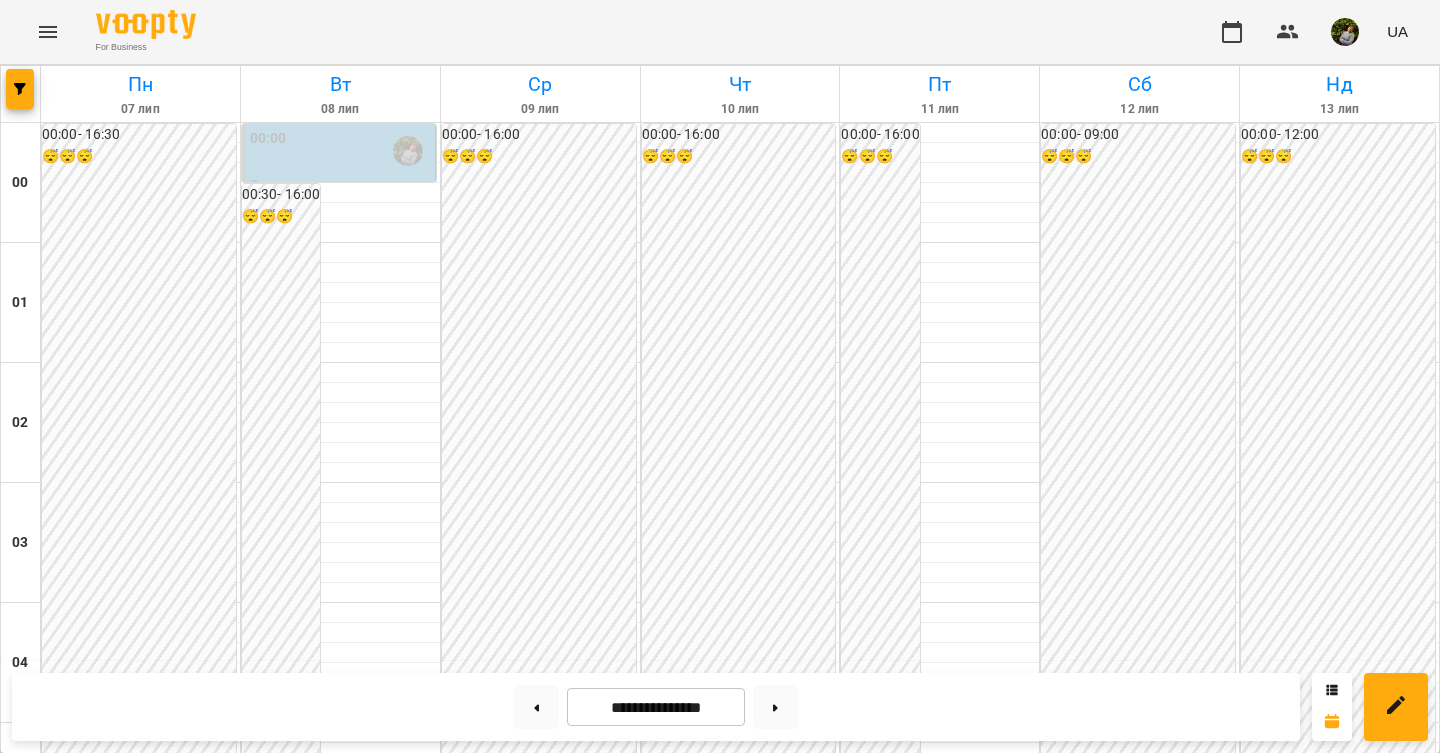 click on "16:00" at bounding box center [1139, 2071] 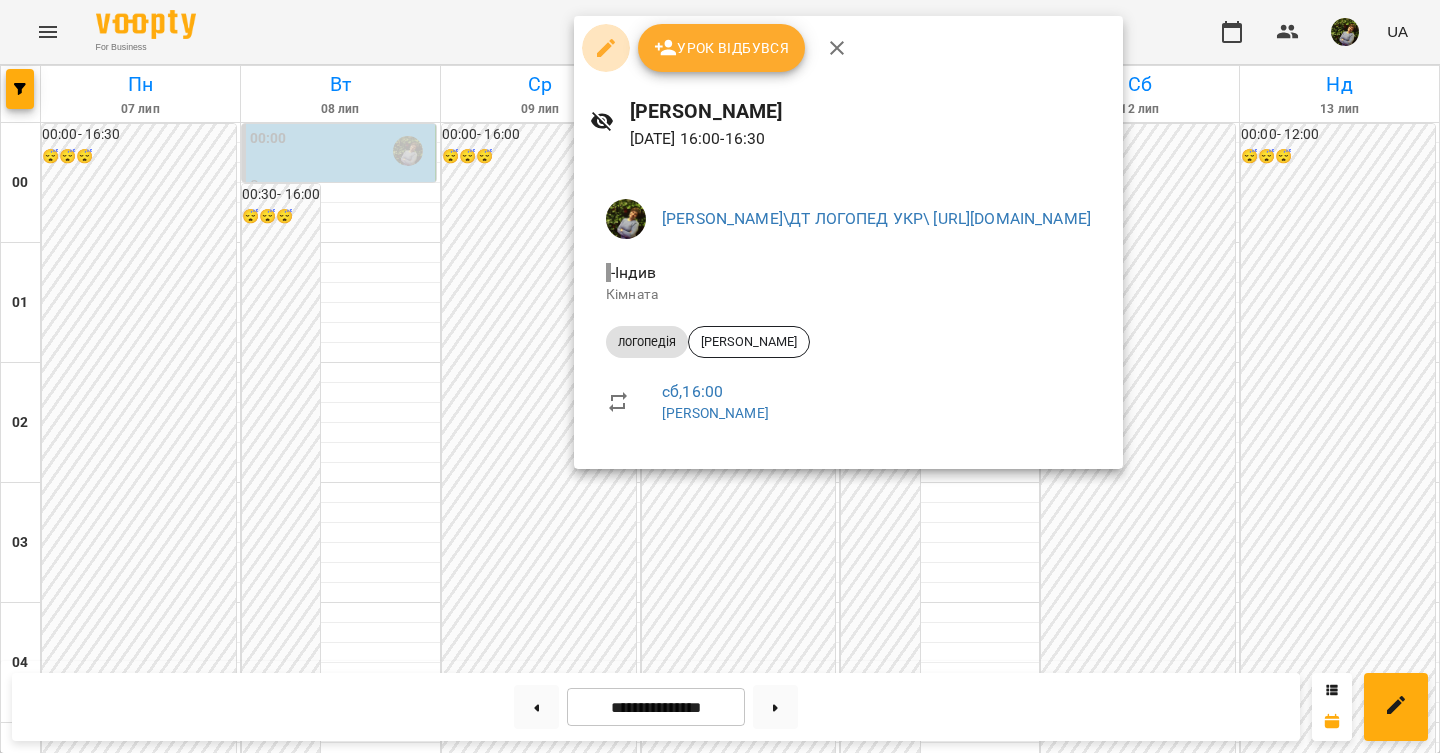 click 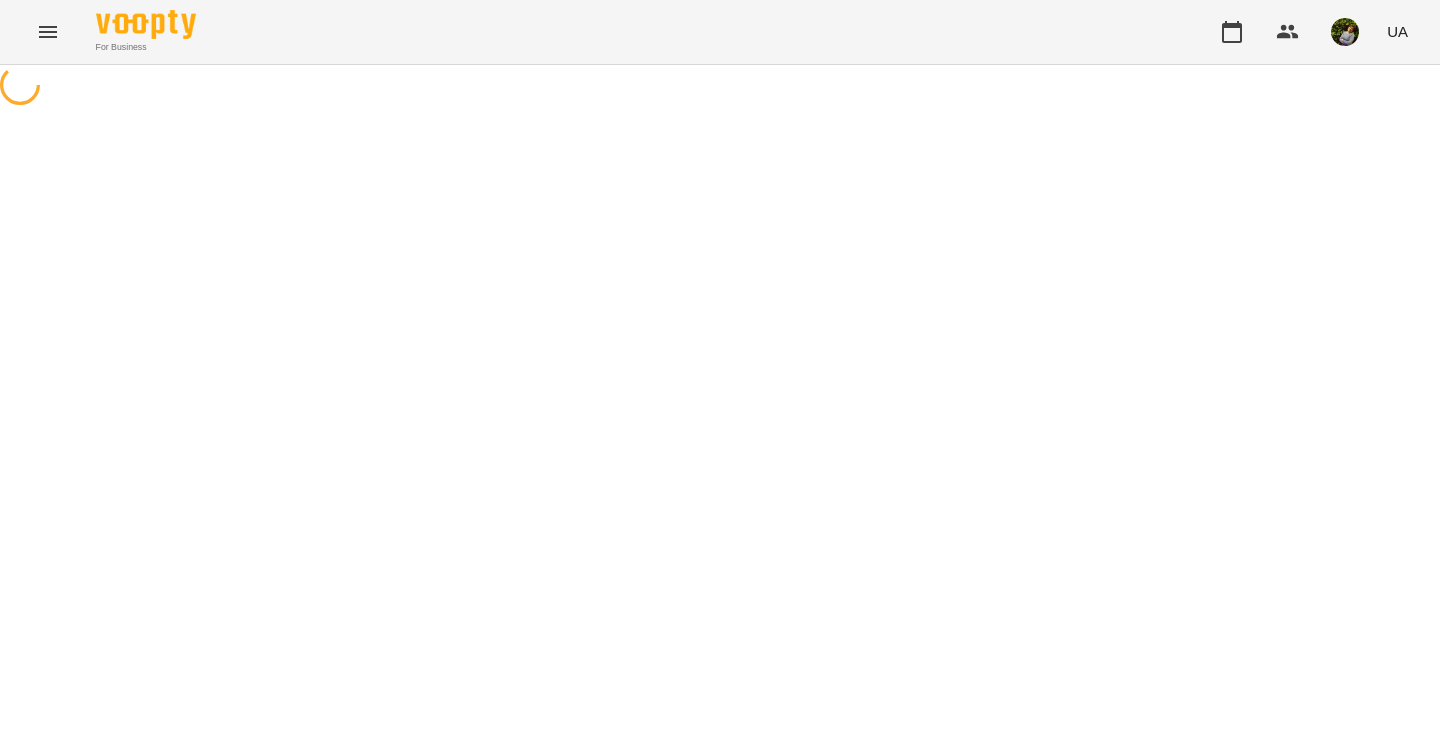 select on "*********" 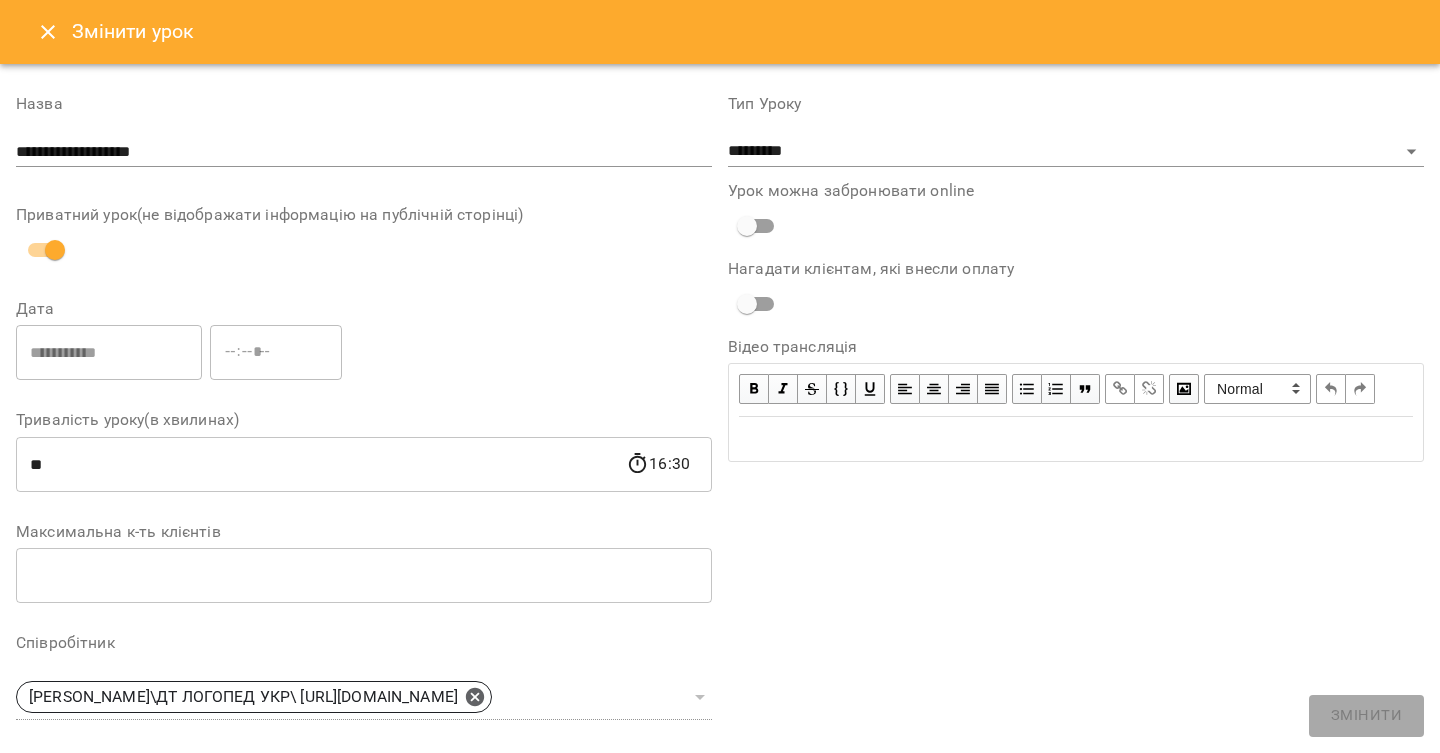 click at bounding box center (48, 32) 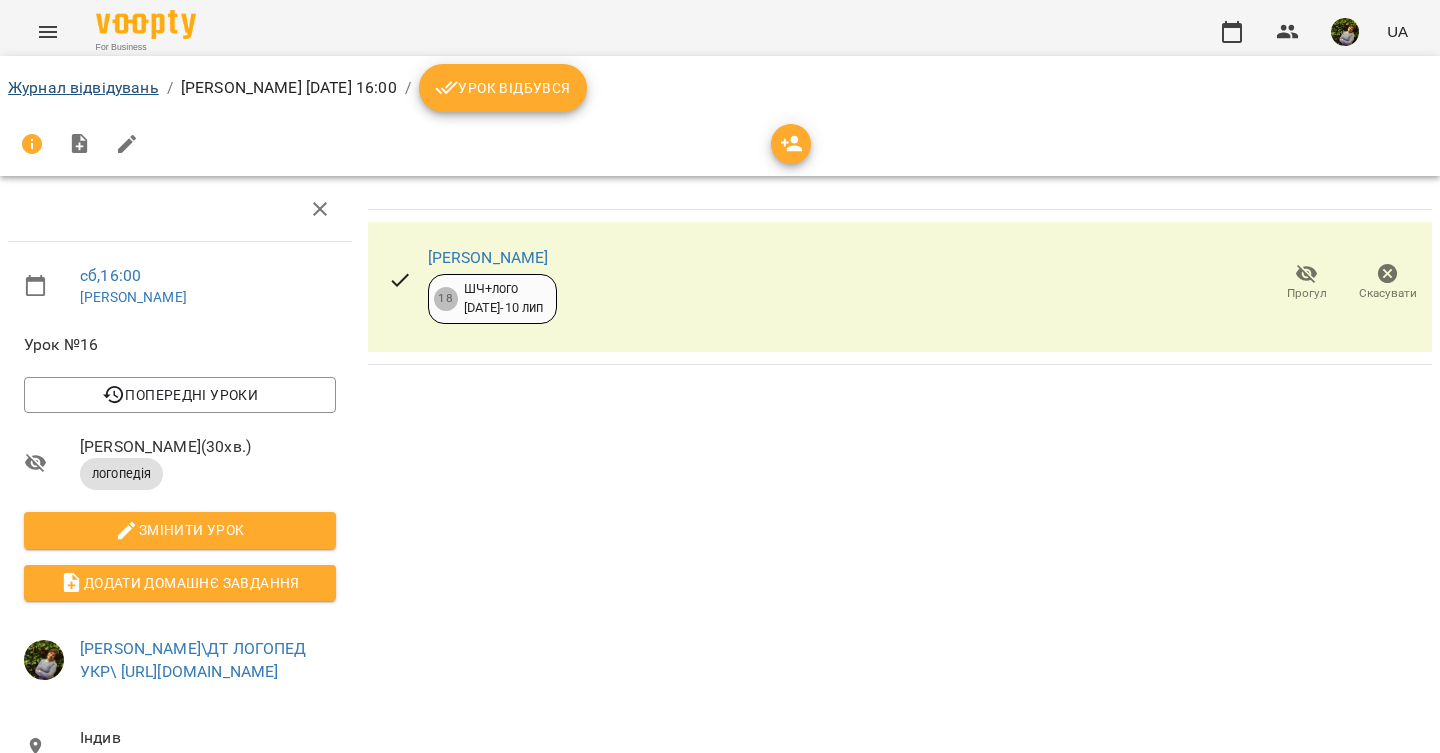 click on "Журнал відвідувань" at bounding box center (83, 87) 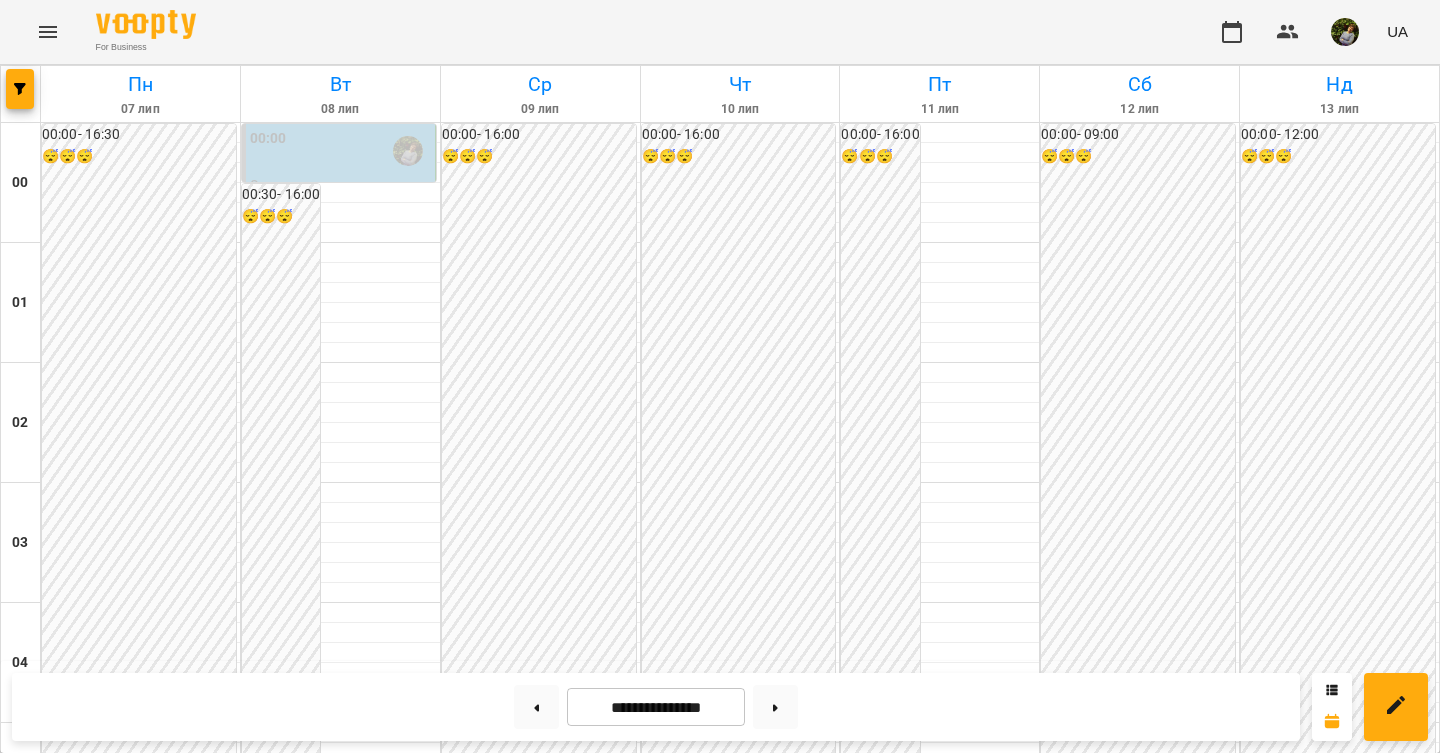 scroll, scrollTop: 1792, scrollLeft: 0, axis: vertical 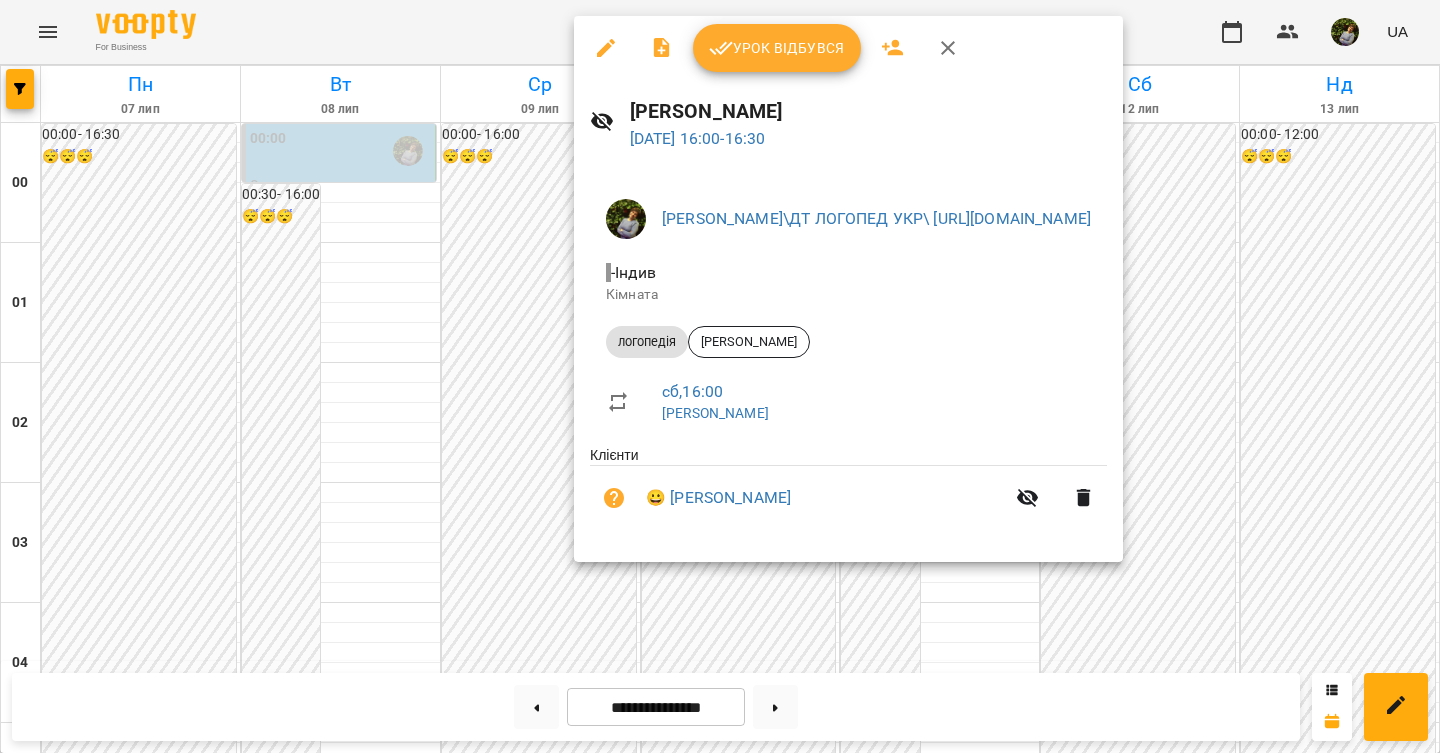 click at bounding box center [720, 376] 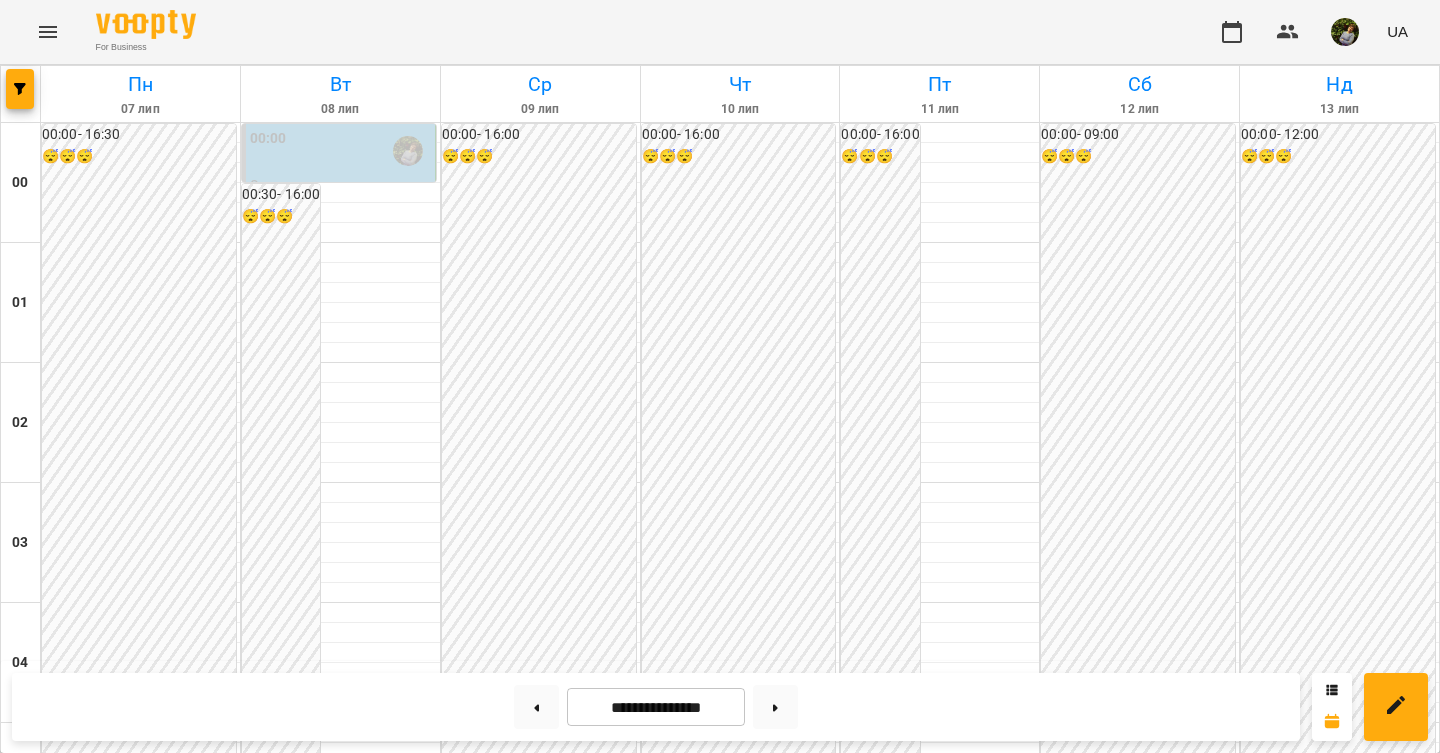 click on "16:00" at bounding box center [1139, 2071] 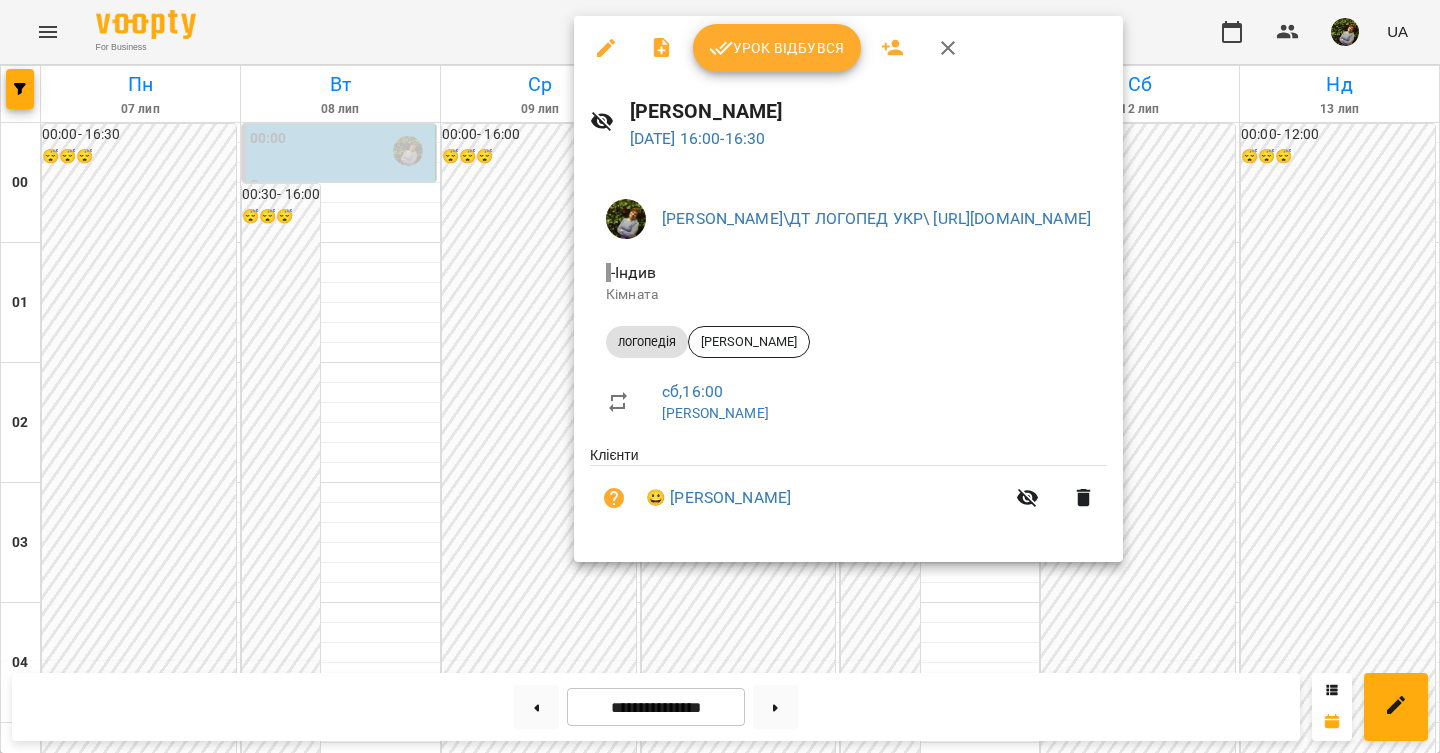 click at bounding box center (720, 376) 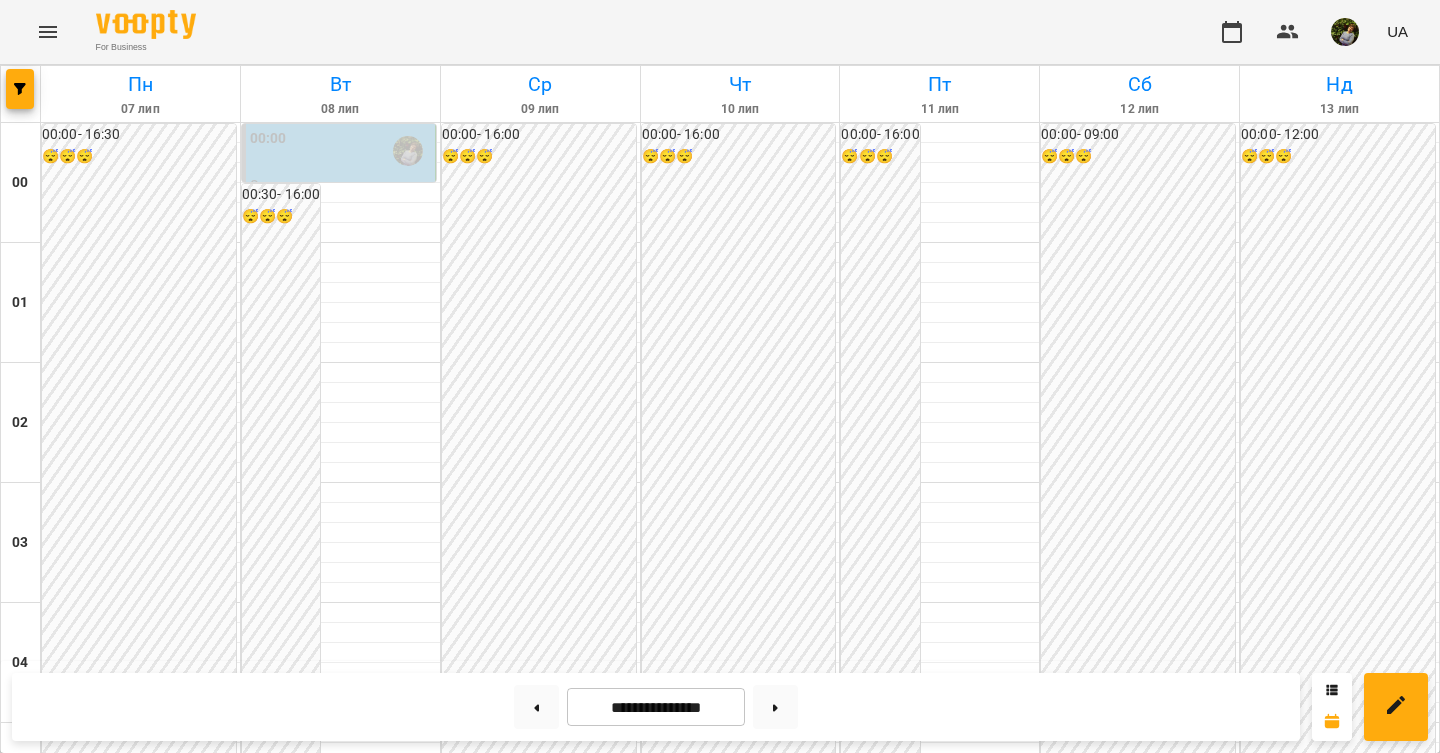 click on "17:00" at bounding box center [1139, 2191] 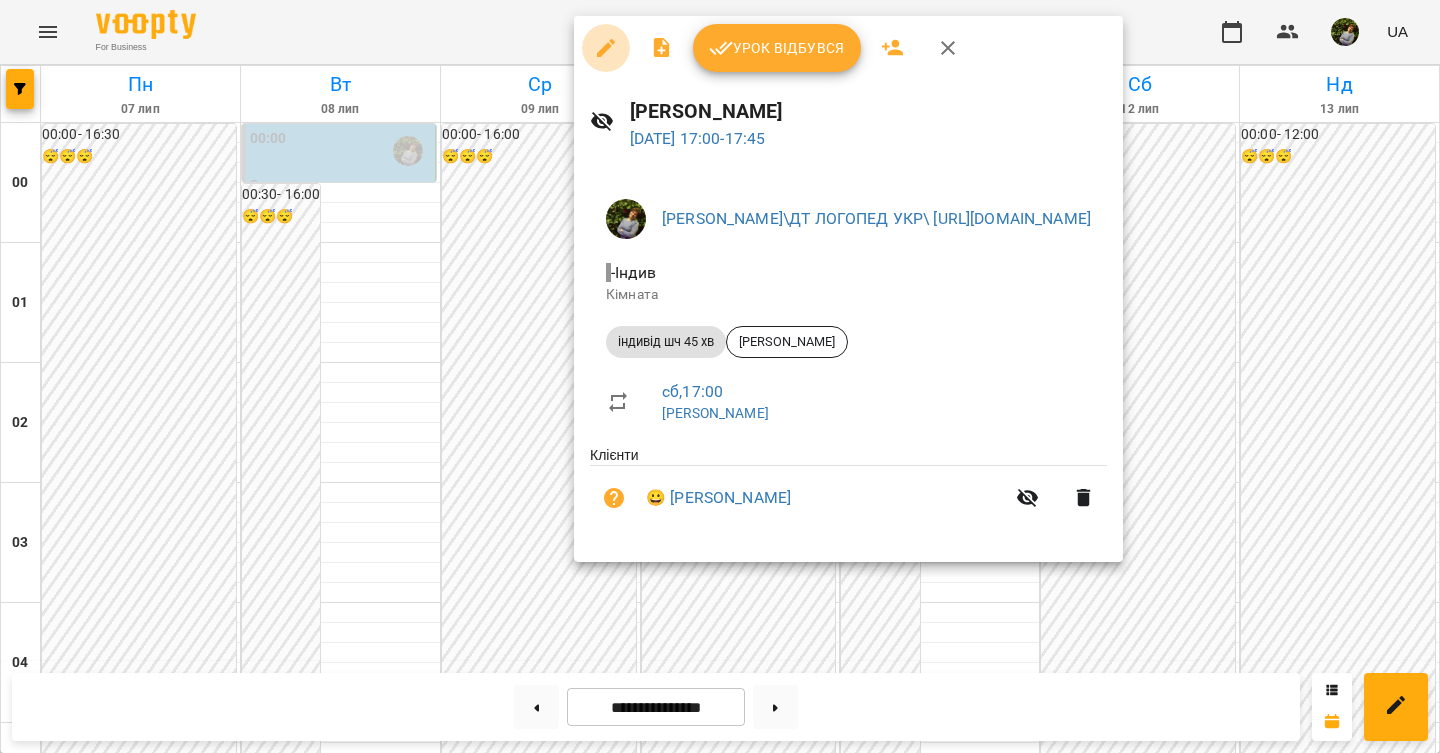 click 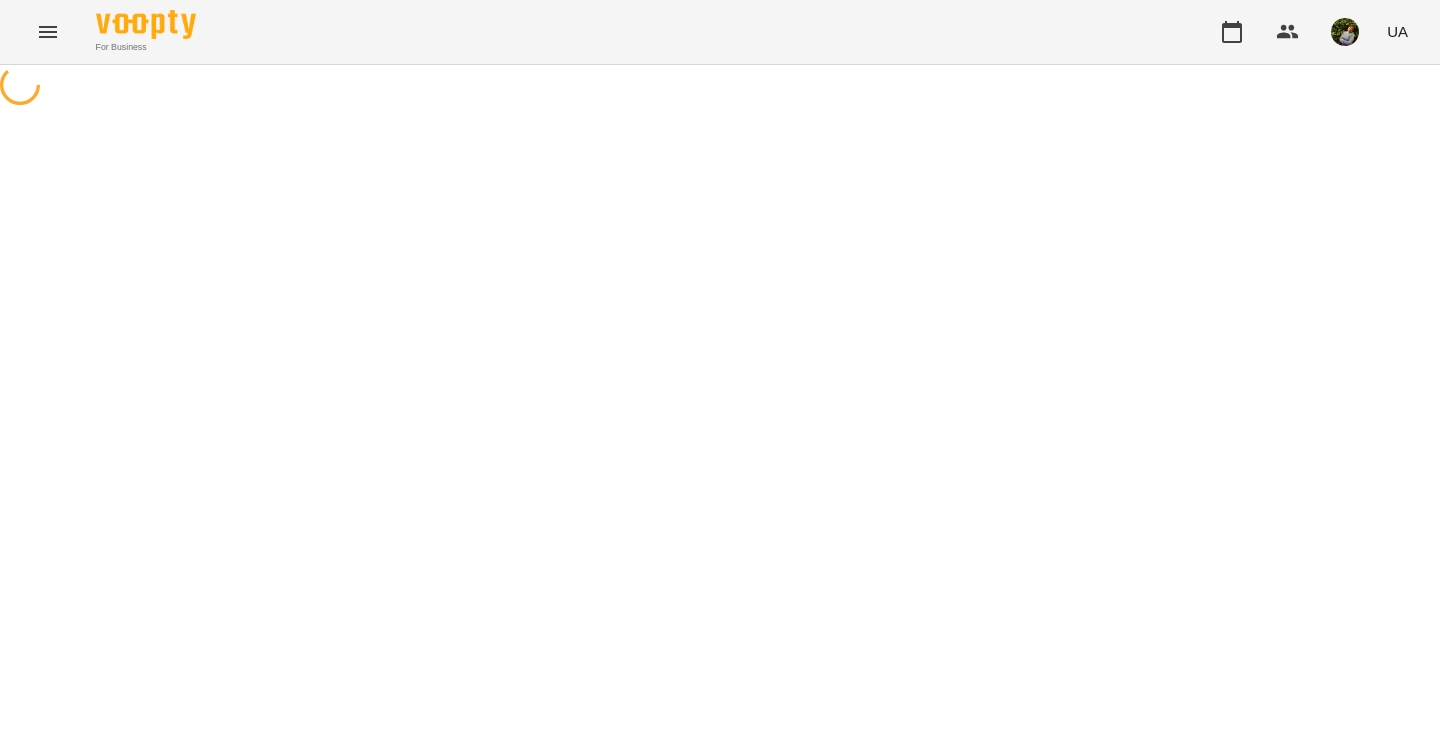 select on "**********" 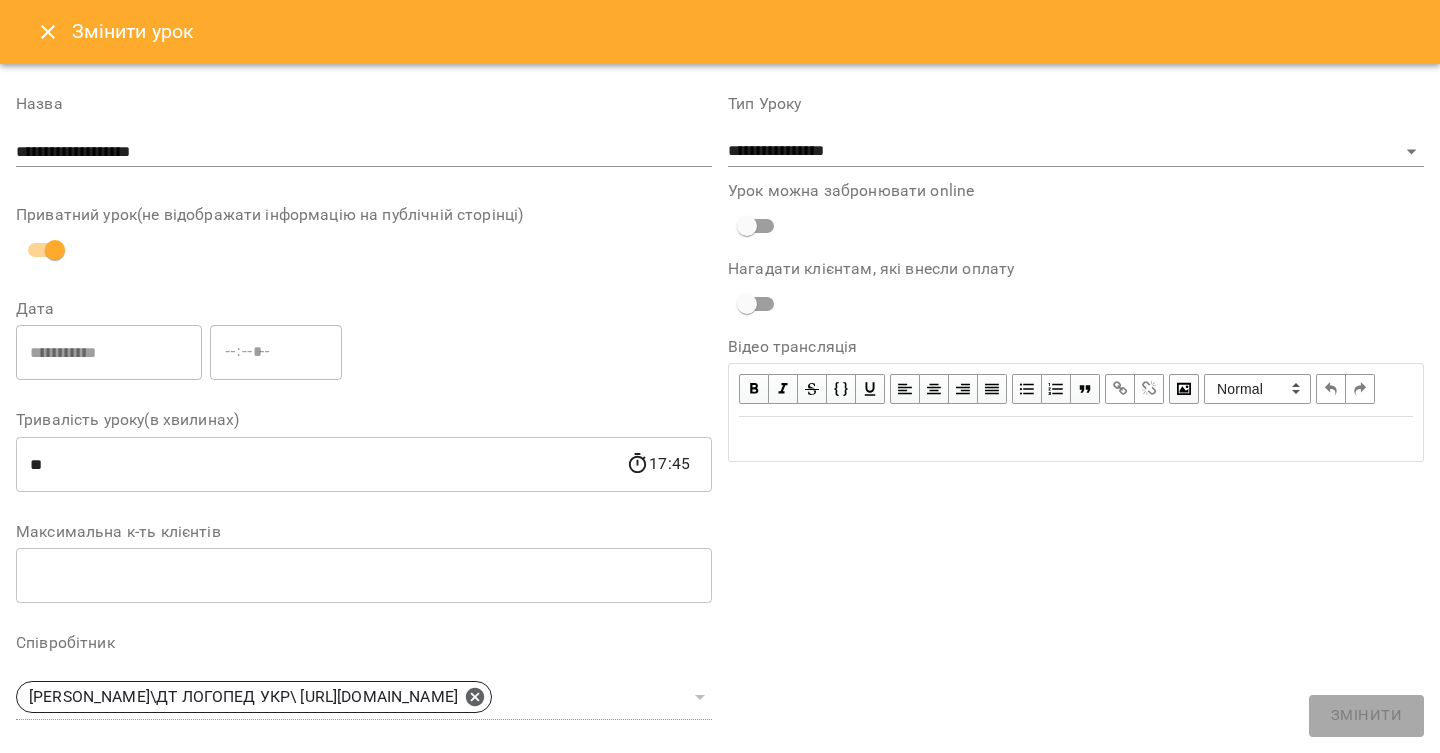 click 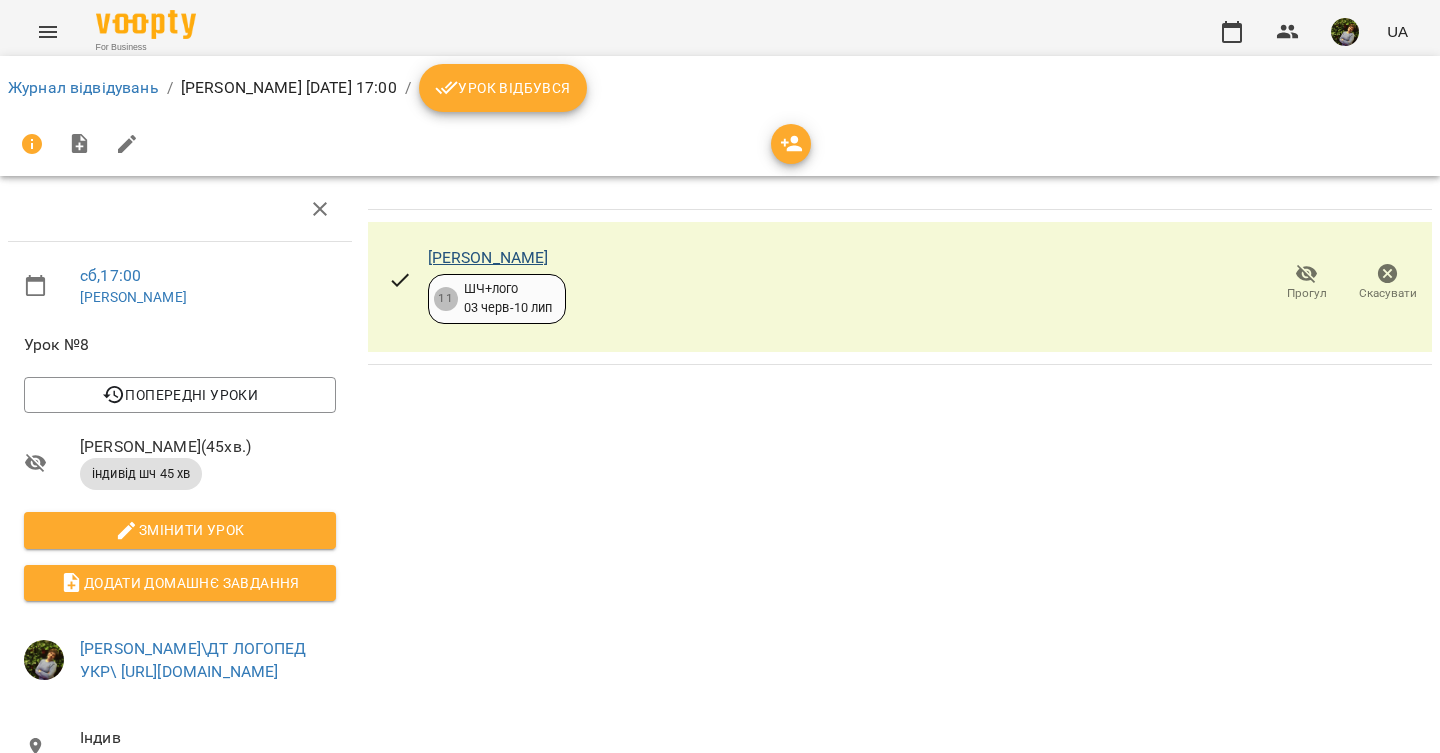 click on "[PERSON_NAME]" at bounding box center [488, 257] 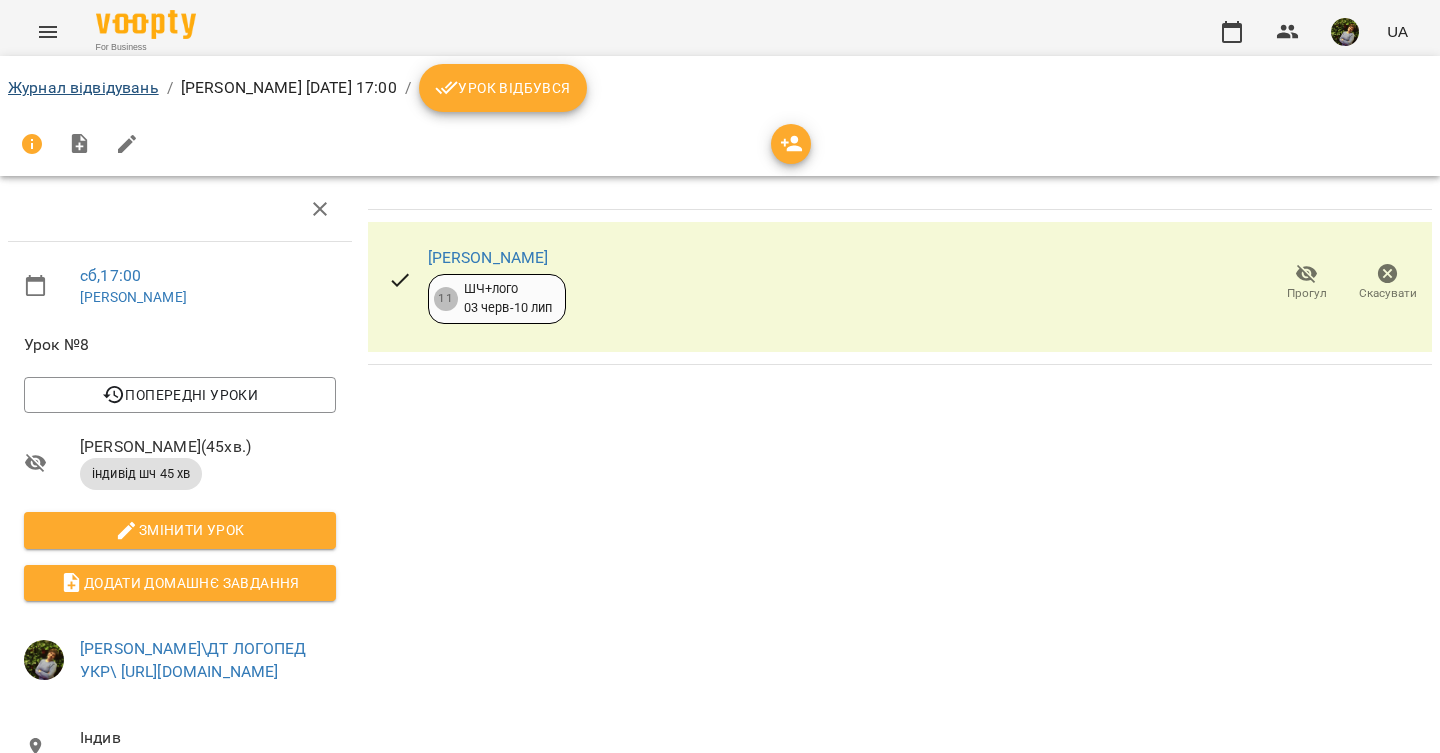 click on "Журнал відвідувань" at bounding box center [83, 87] 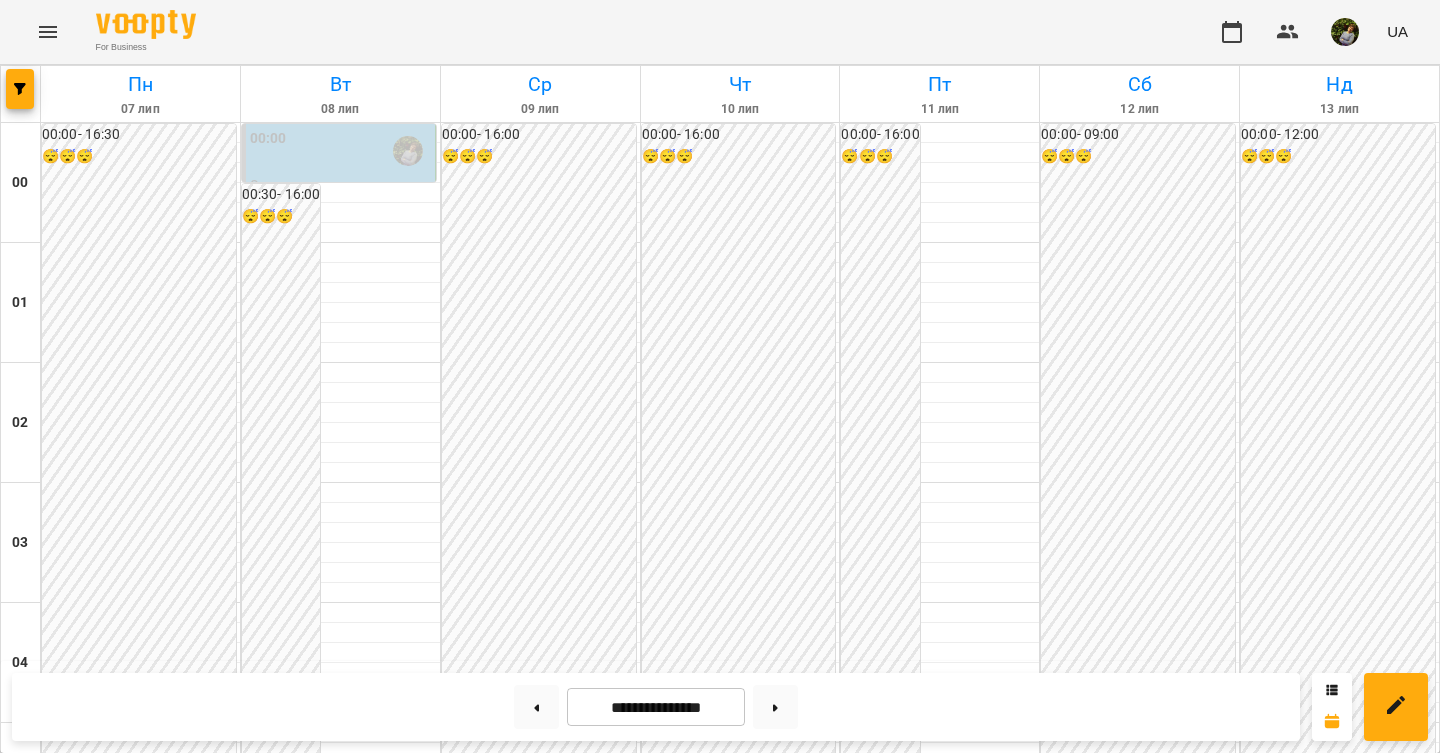 scroll, scrollTop: 1913, scrollLeft: 0, axis: vertical 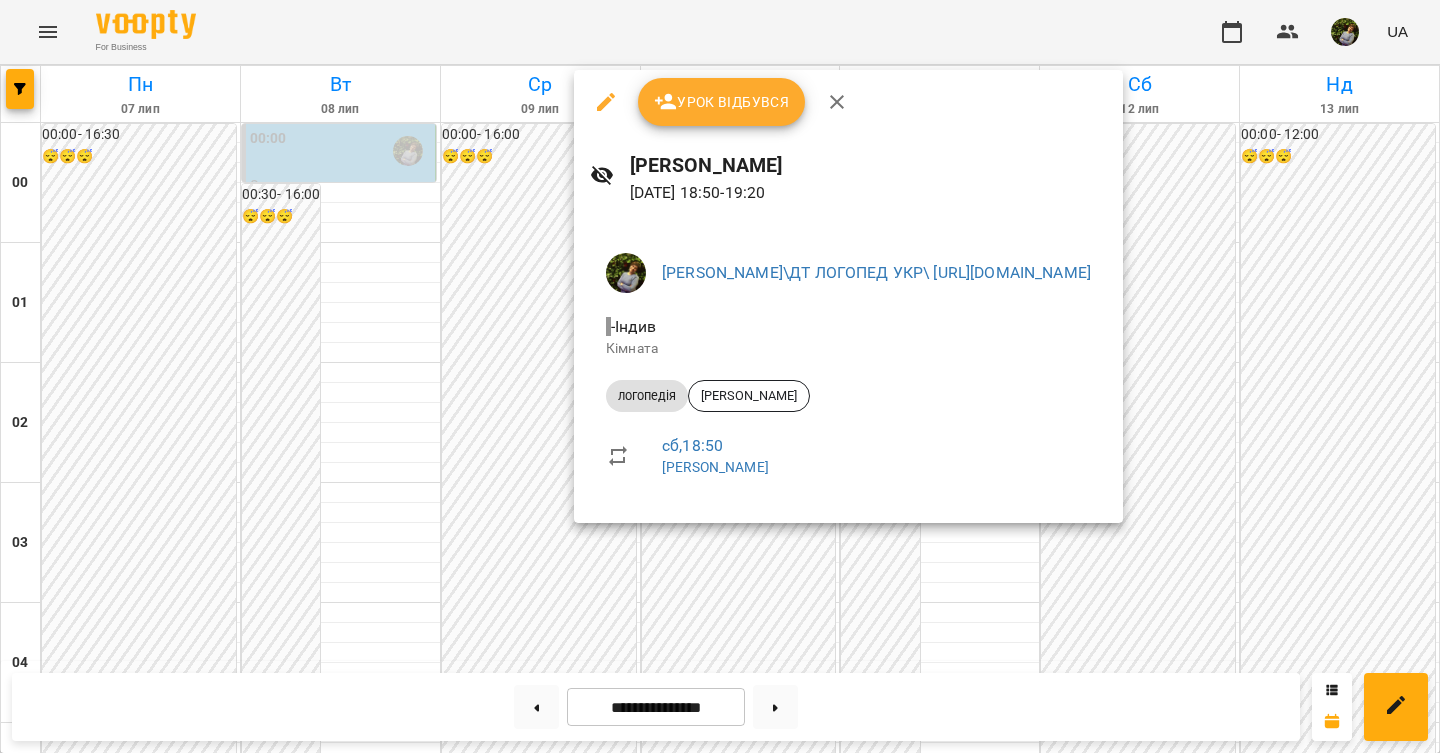 click 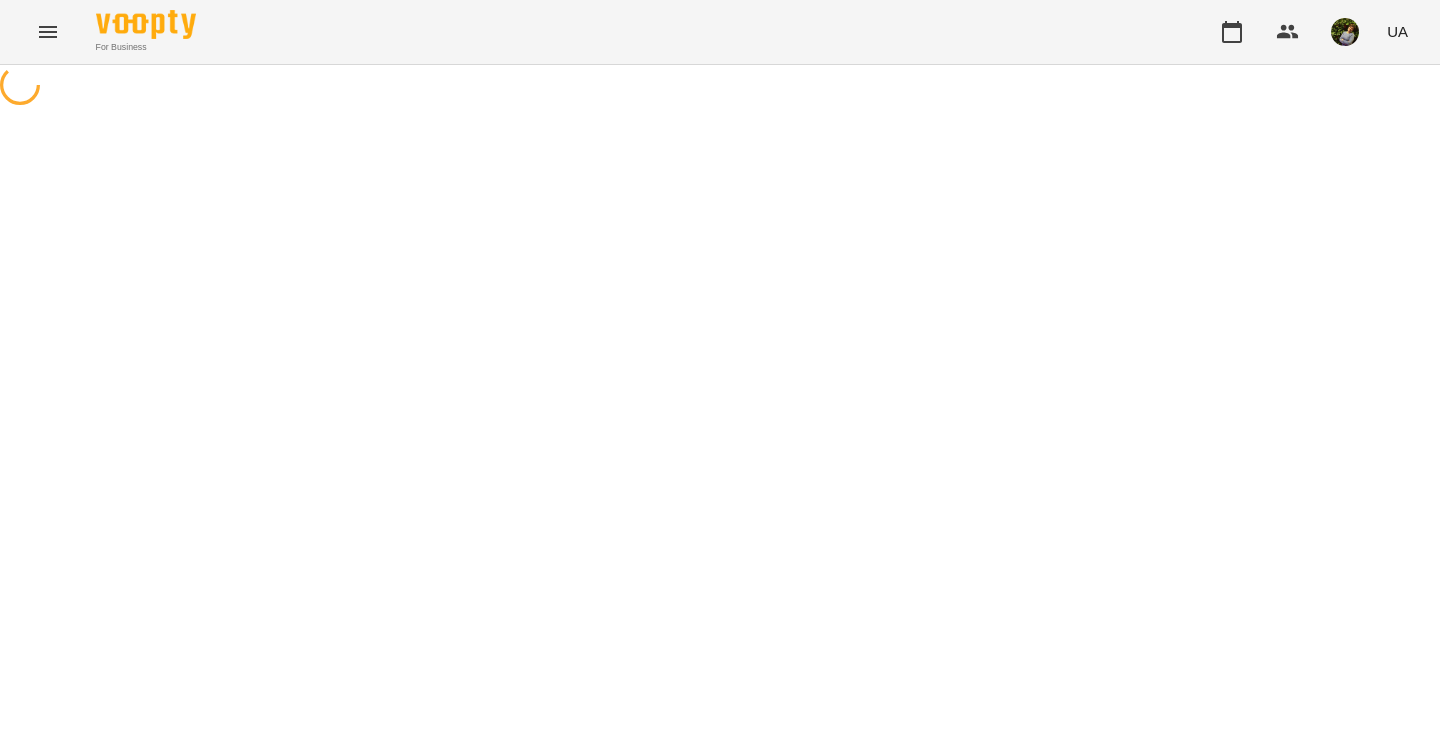 select on "*********" 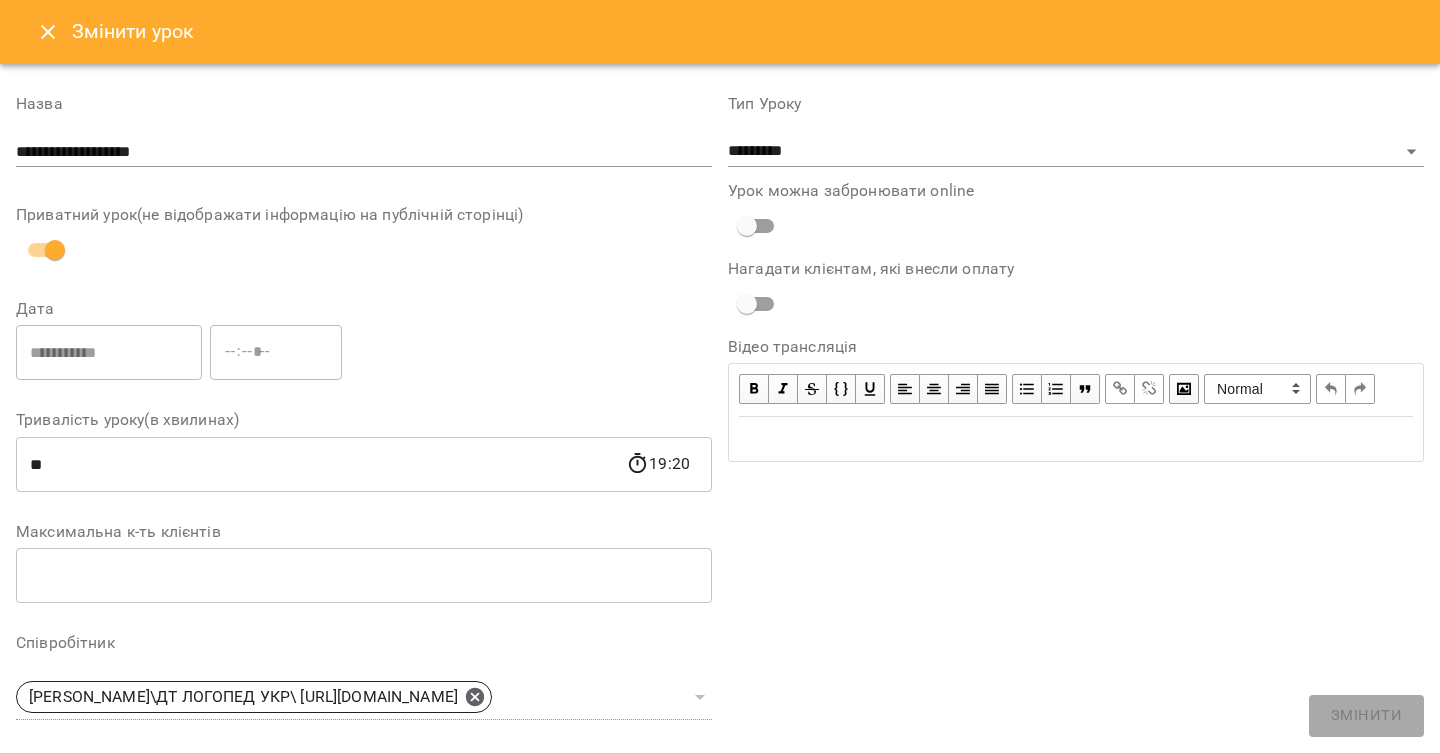 click 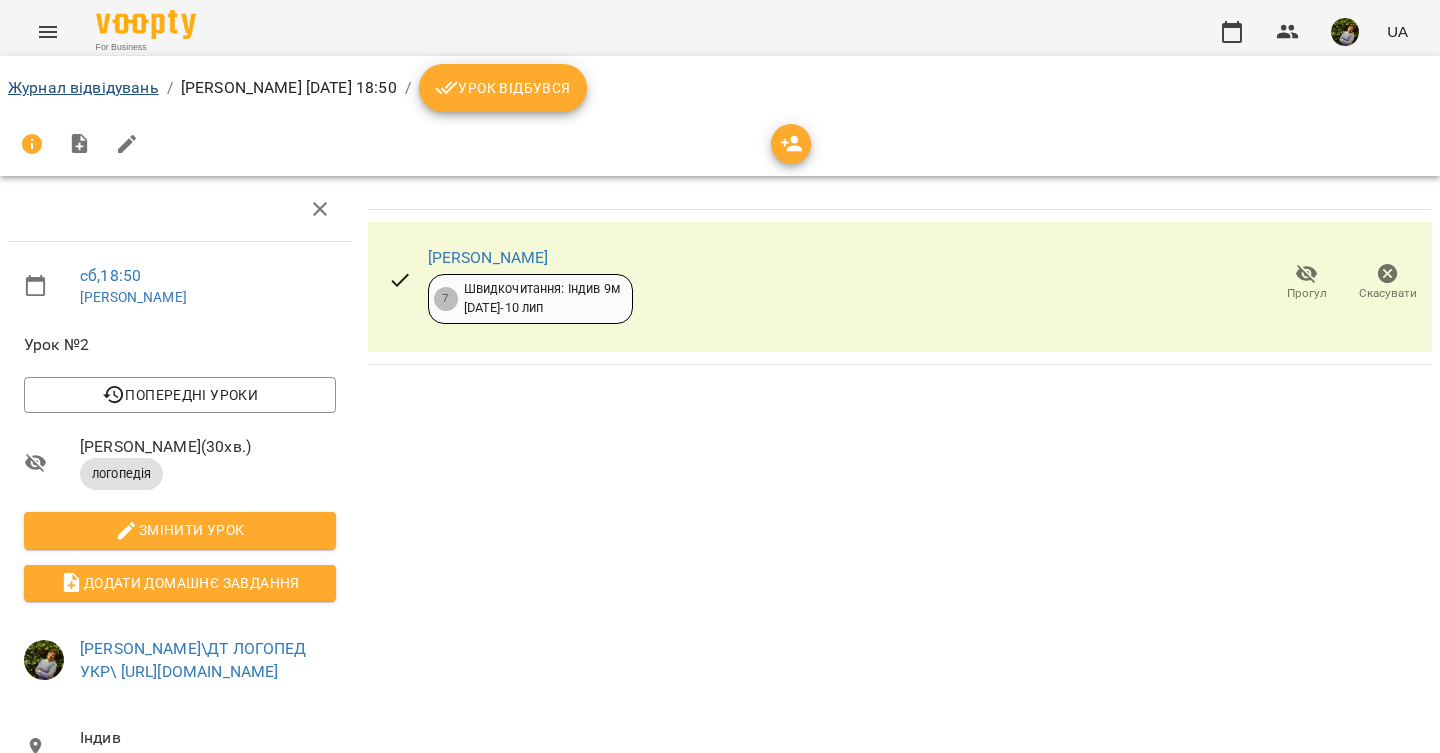 click on "Журнал відвідувань" at bounding box center (83, 87) 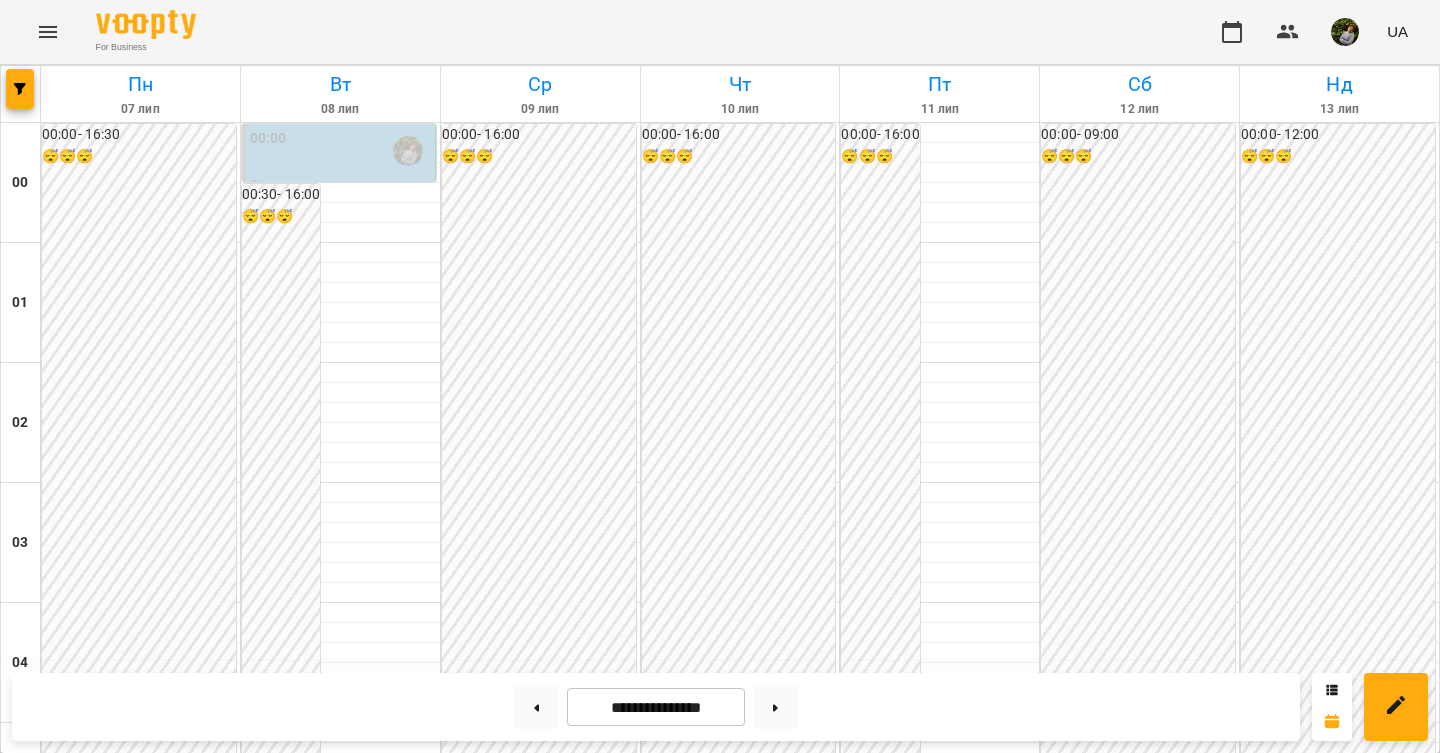 scroll, scrollTop: 2130, scrollLeft: 0, axis: vertical 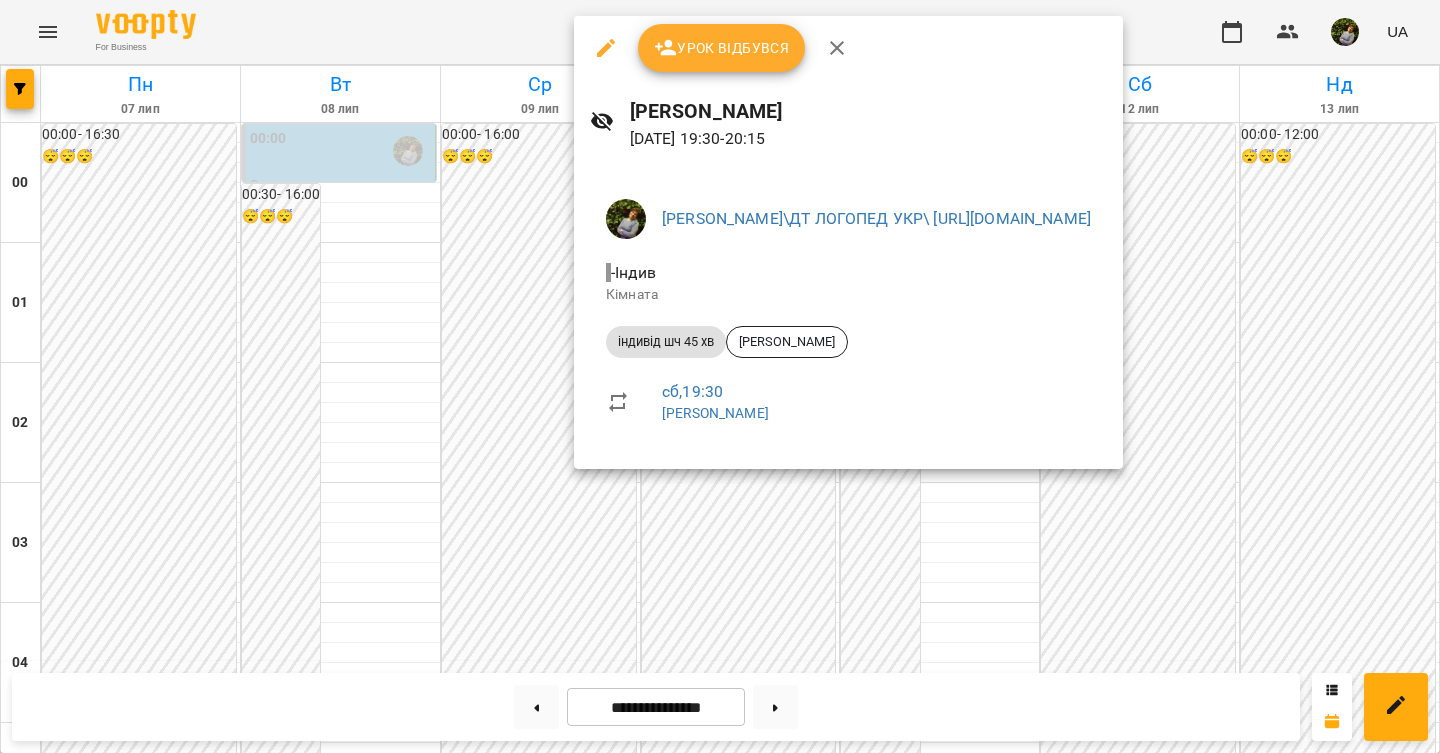 click 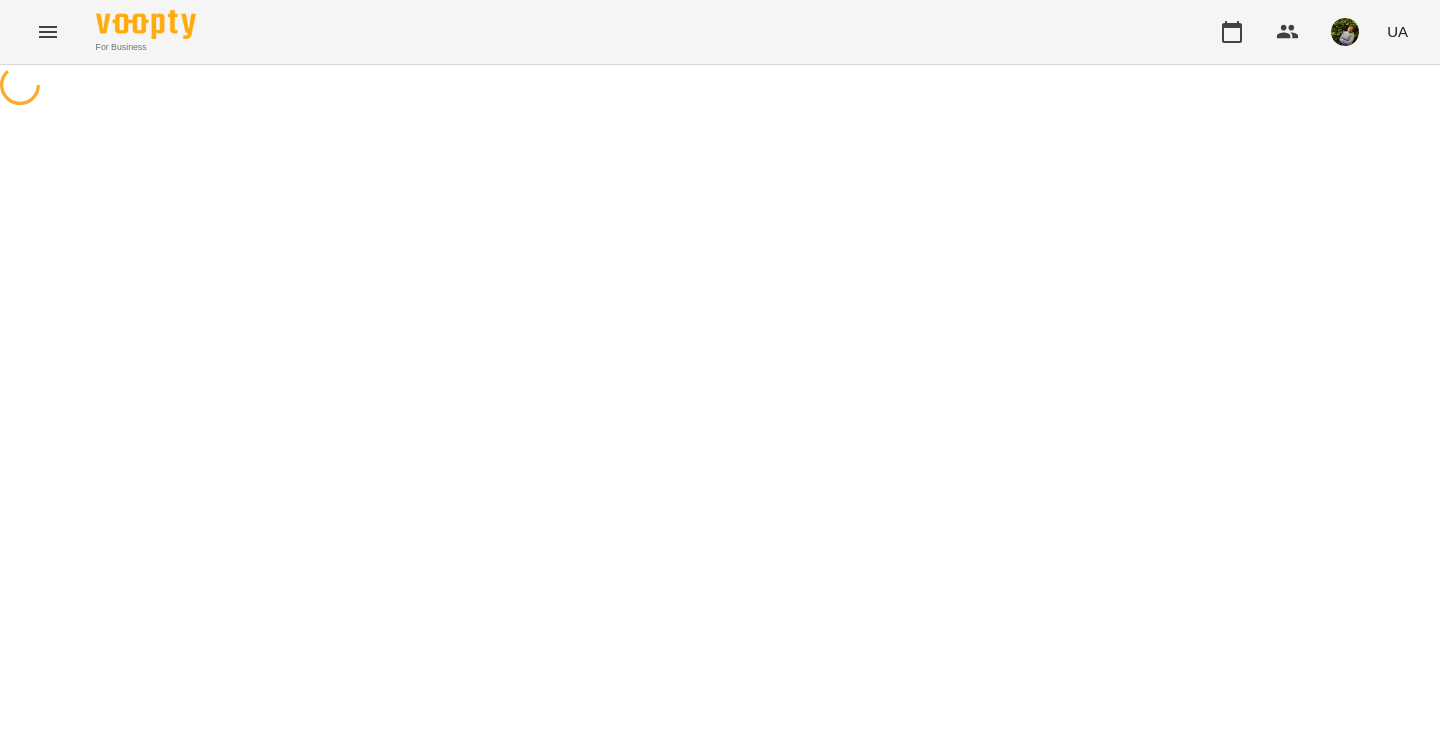 select on "**********" 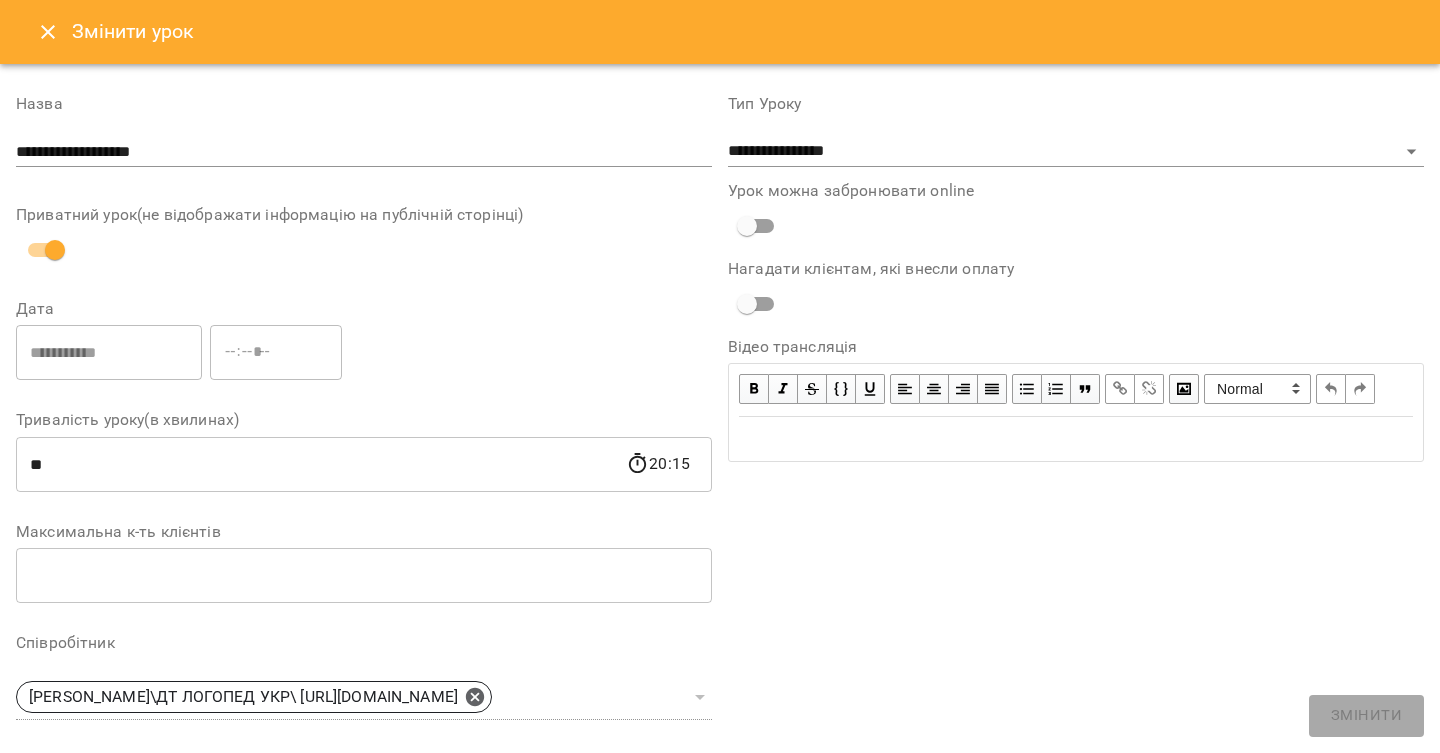 click 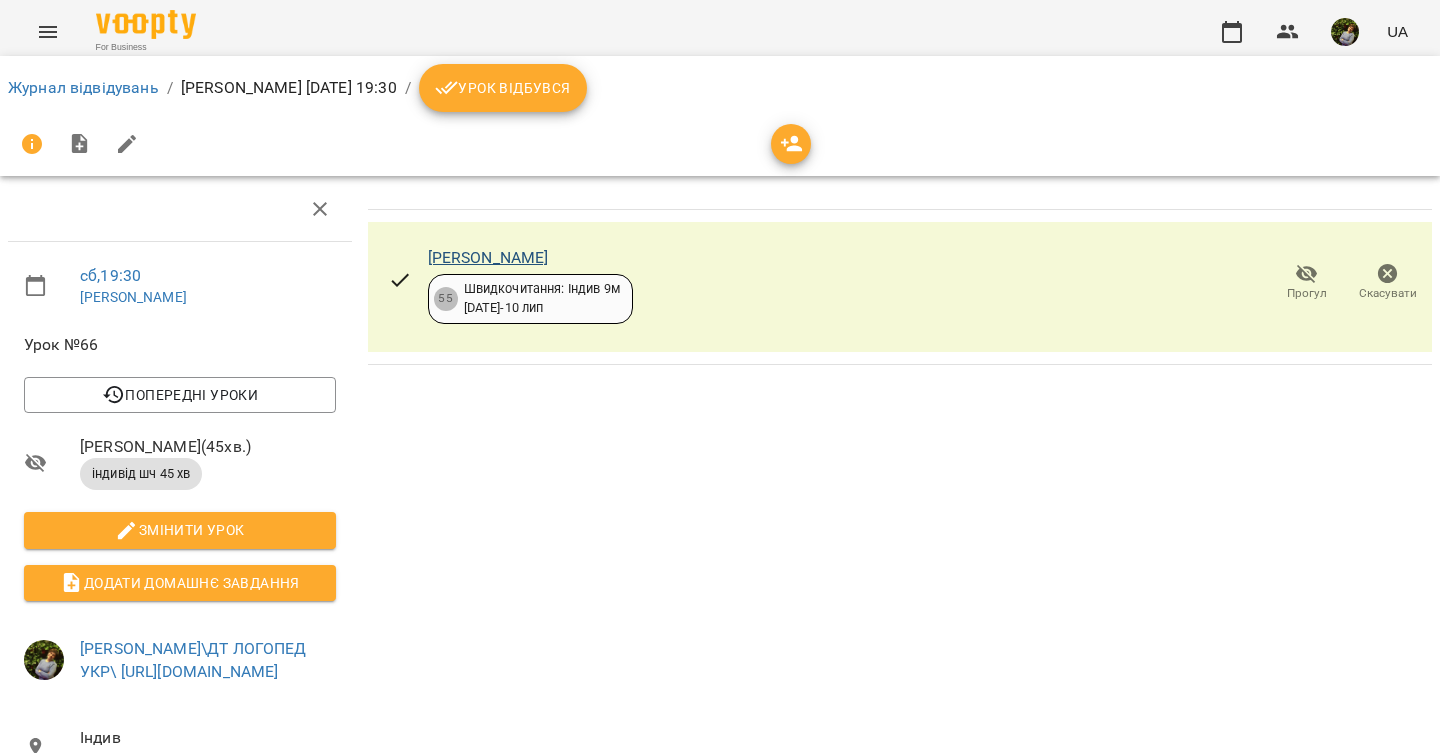 click on "[PERSON_NAME]" at bounding box center [488, 257] 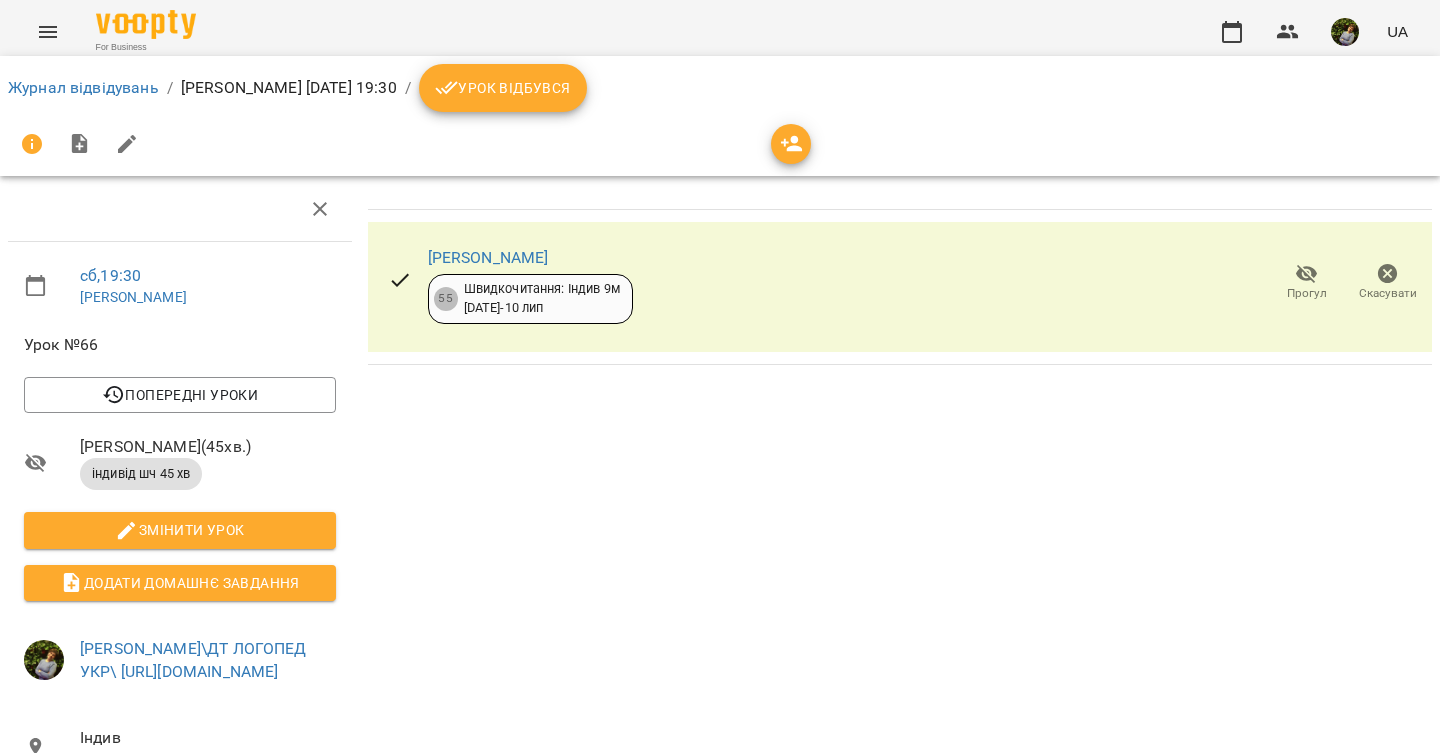 click 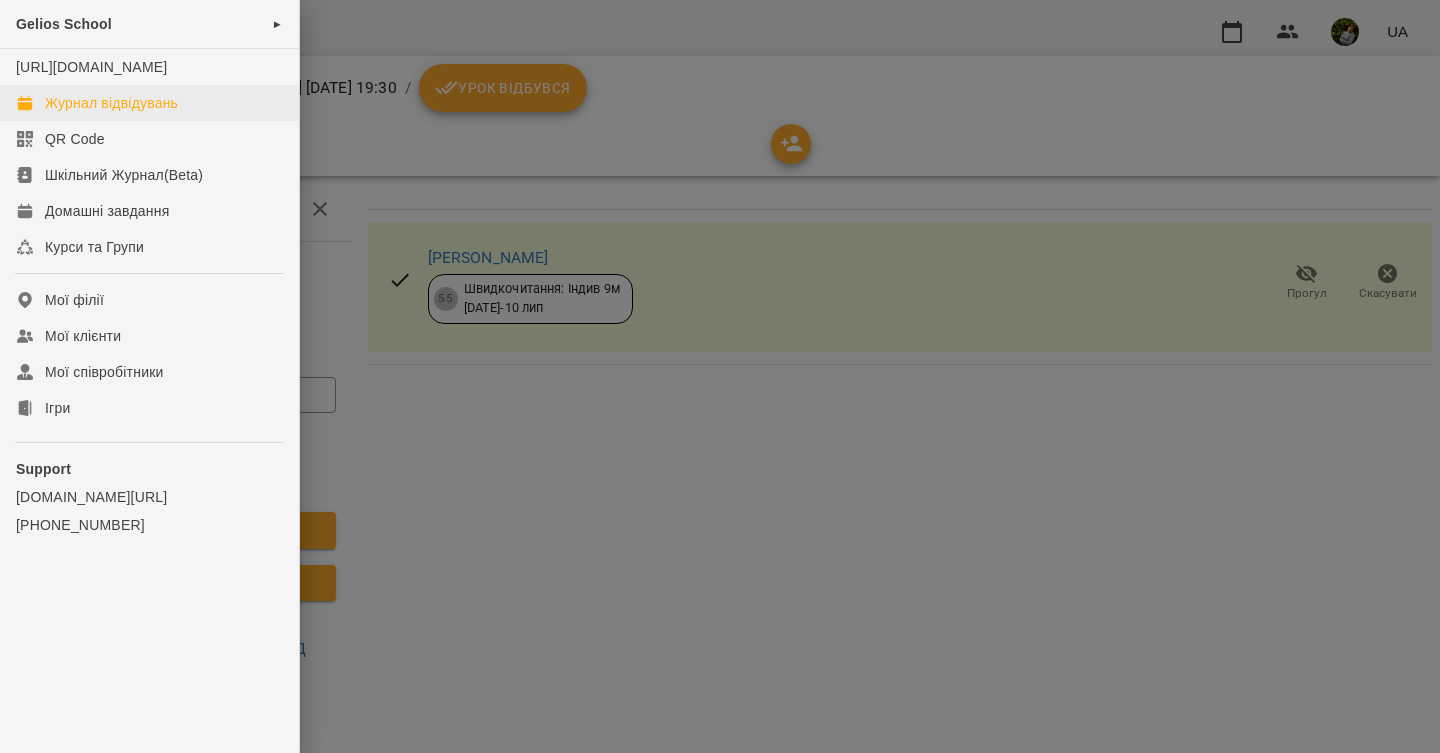 click on "Журнал відвідувань" at bounding box center (111, 103) 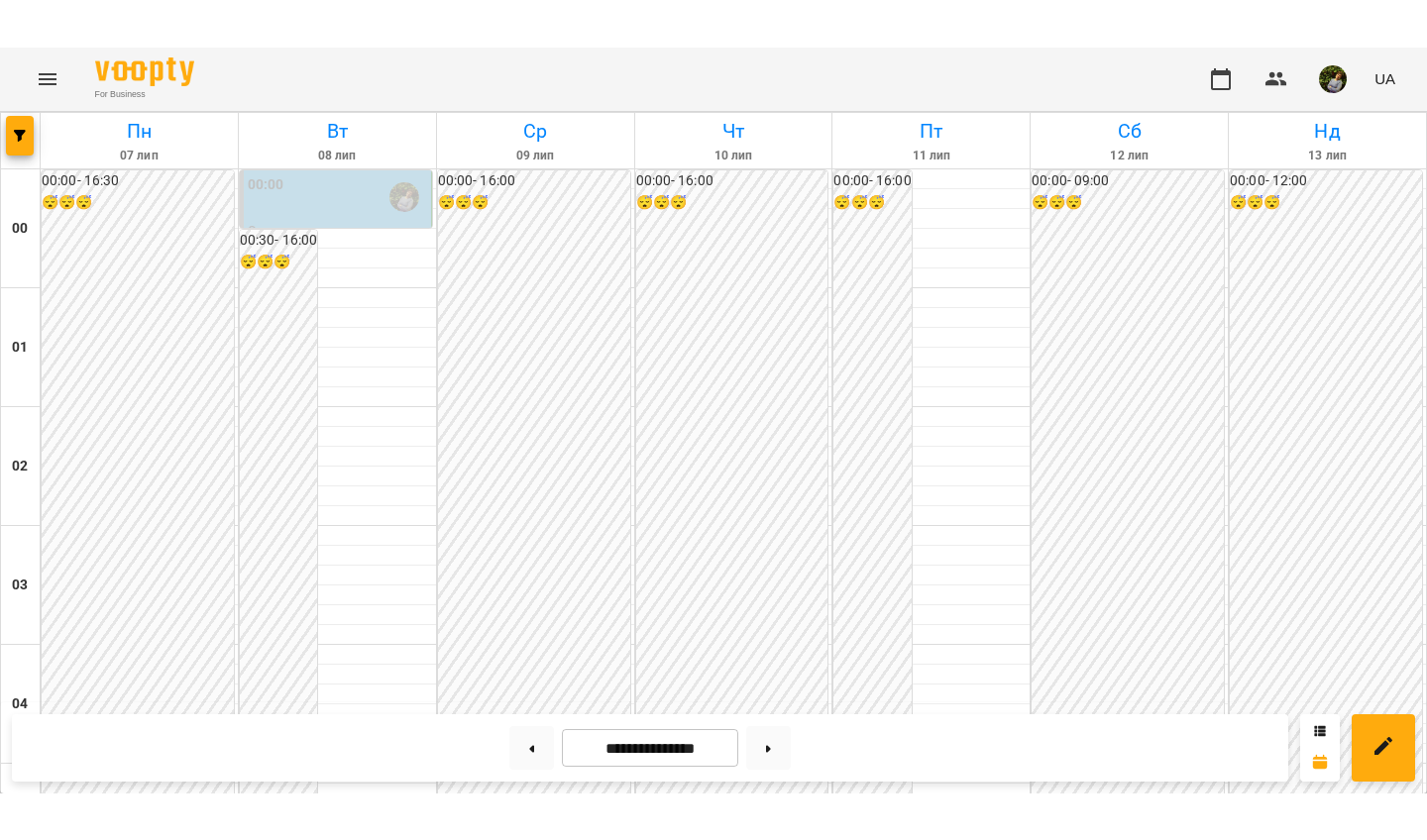 scroll, scrollTop: 2317, scrollLeft: 0, axis: vertical 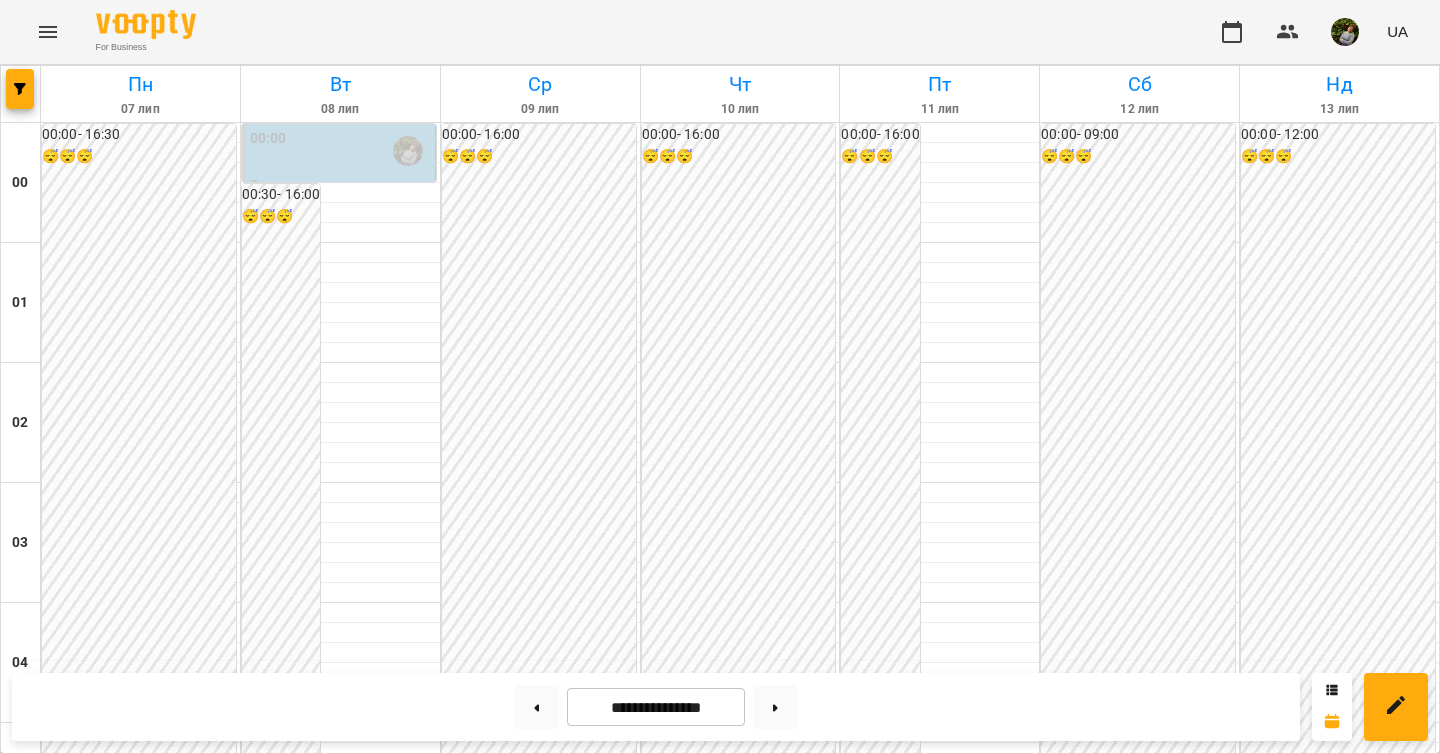 click 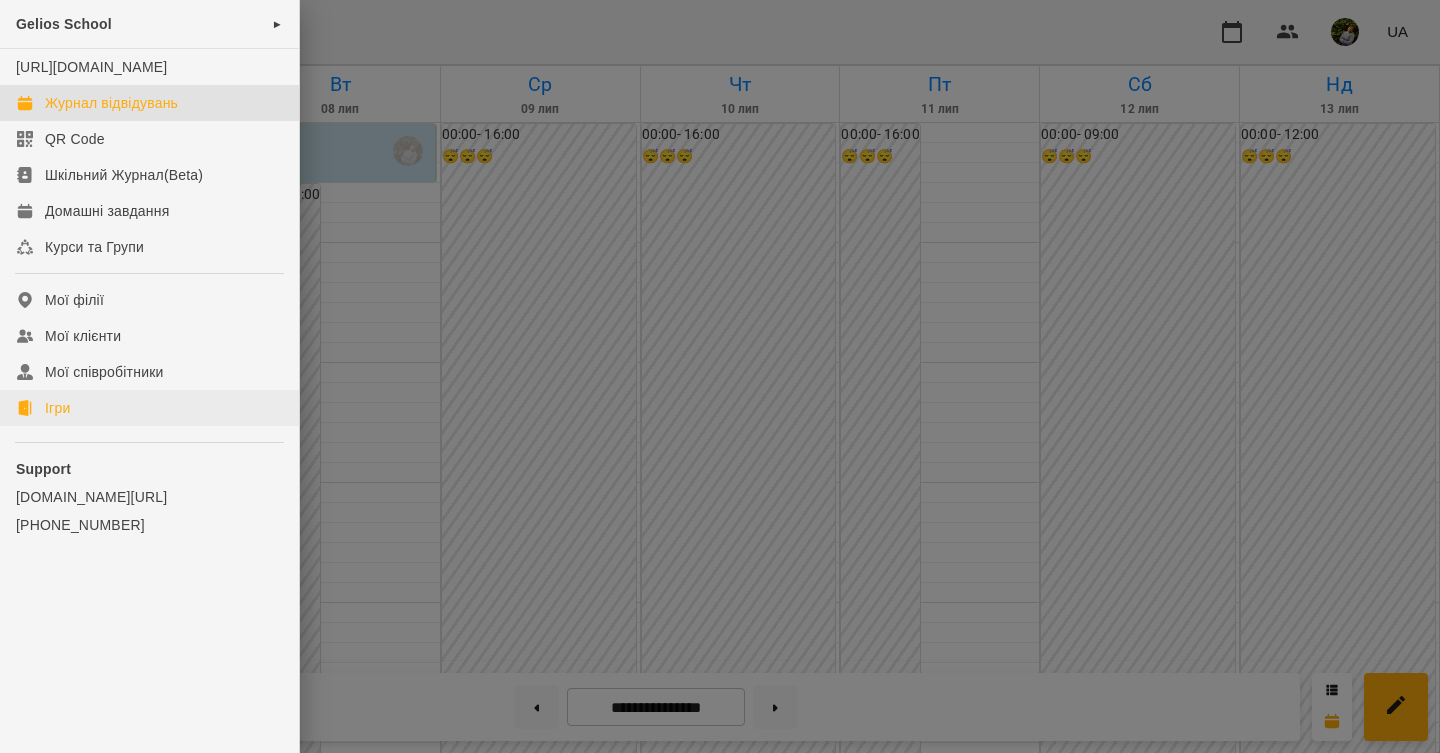 click on "Ігри" 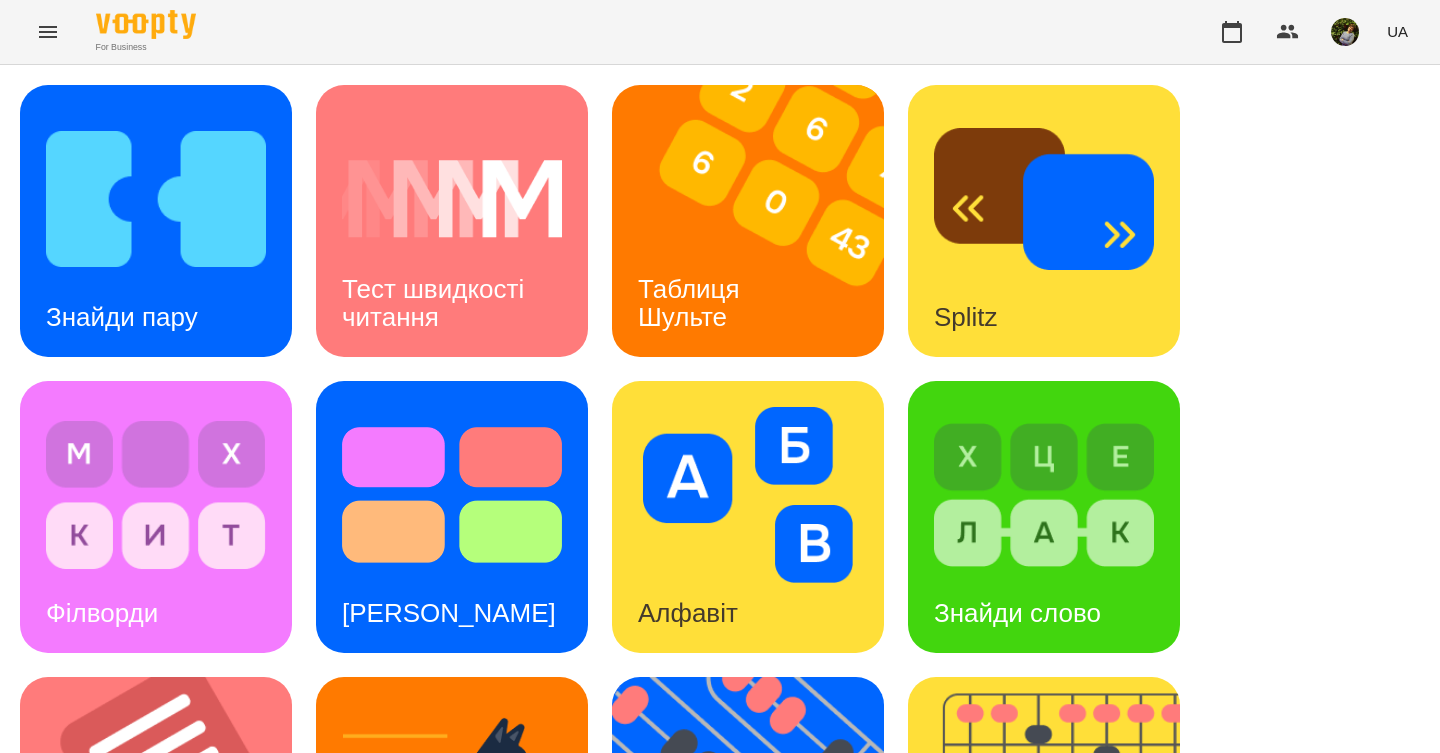 click on "Таблиця
Шульте" at bounding box center (692, 303) 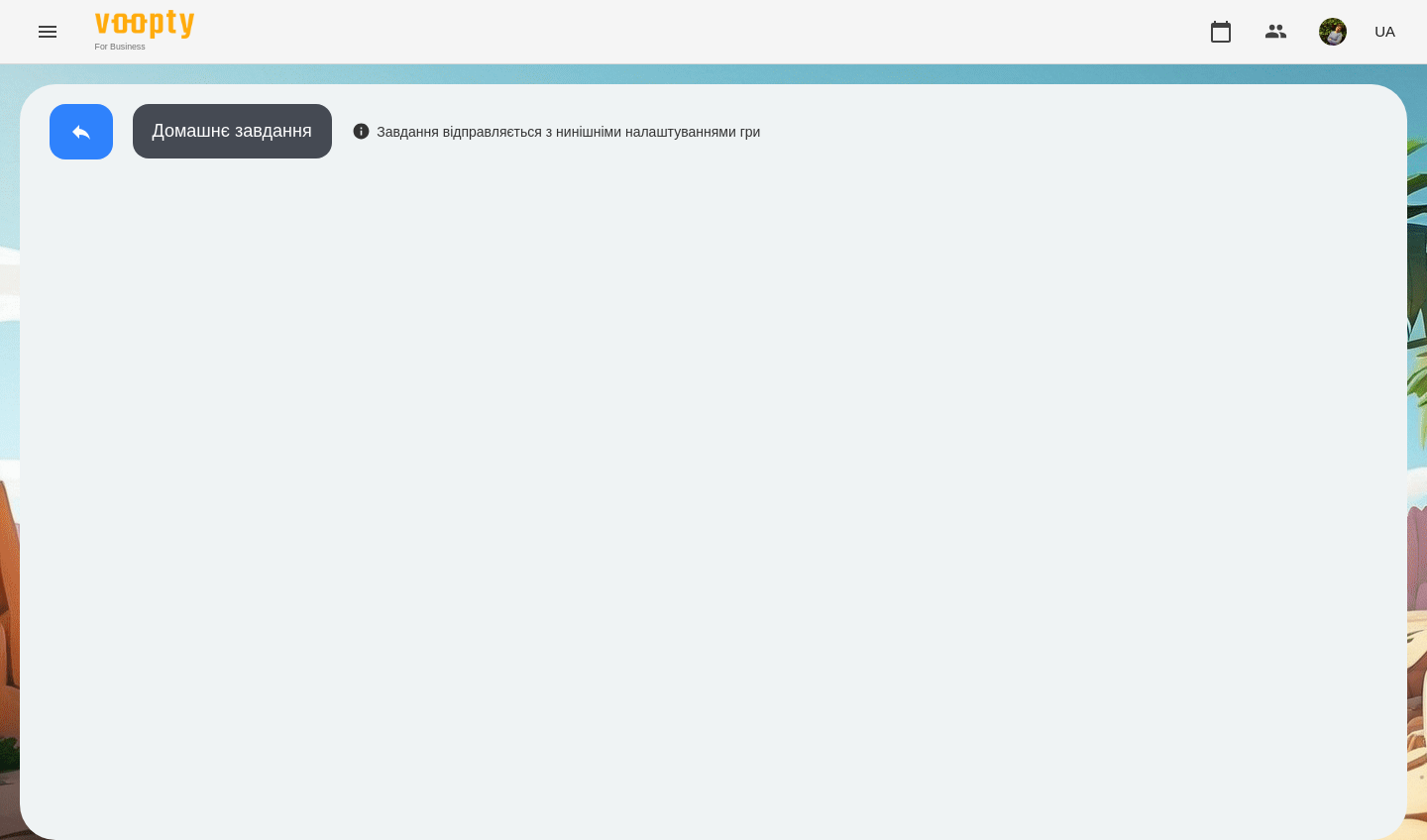 click at bounding box center (81, 132) 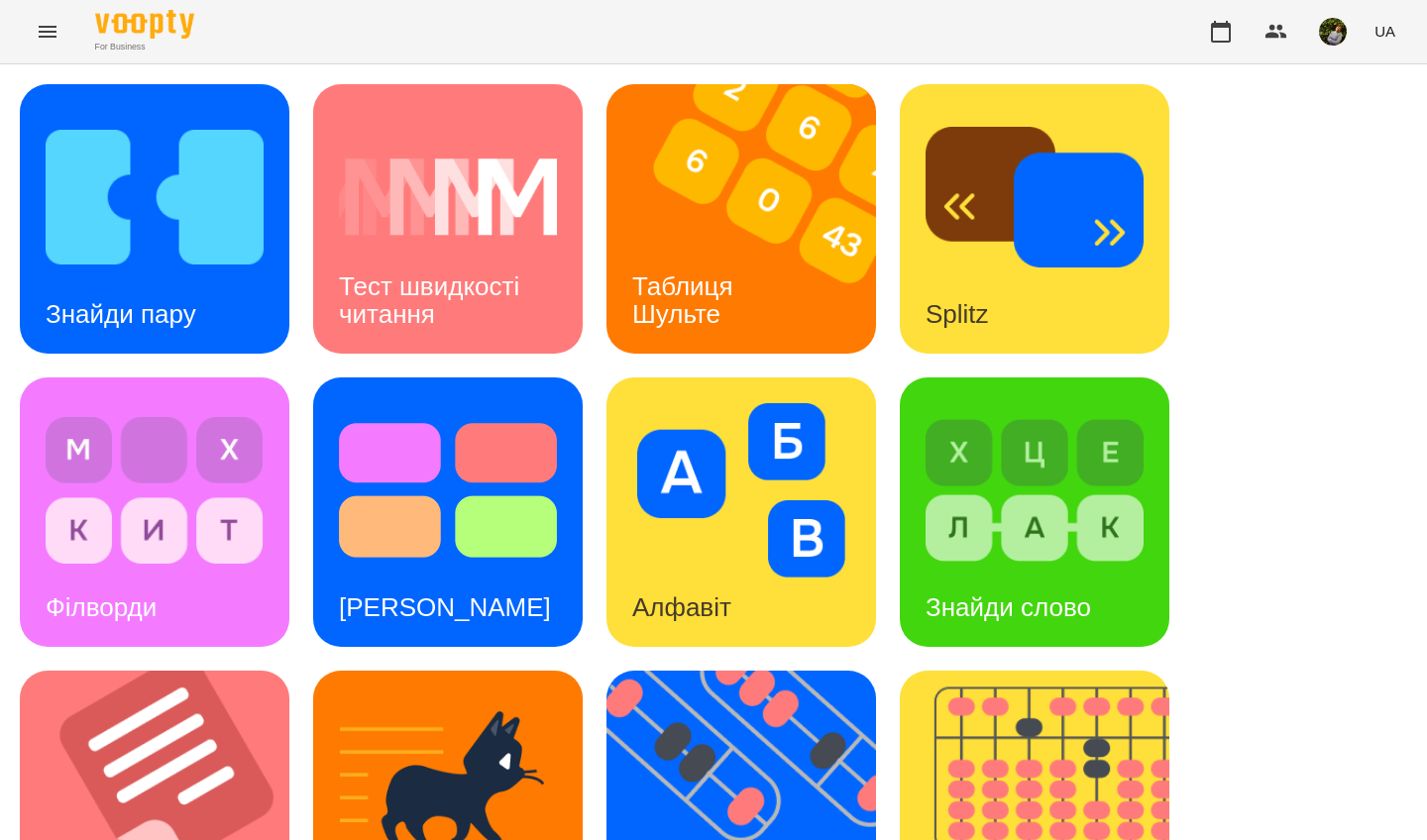 scroll, scrollTop: 706, scrollLeft: 0, axis: vertical 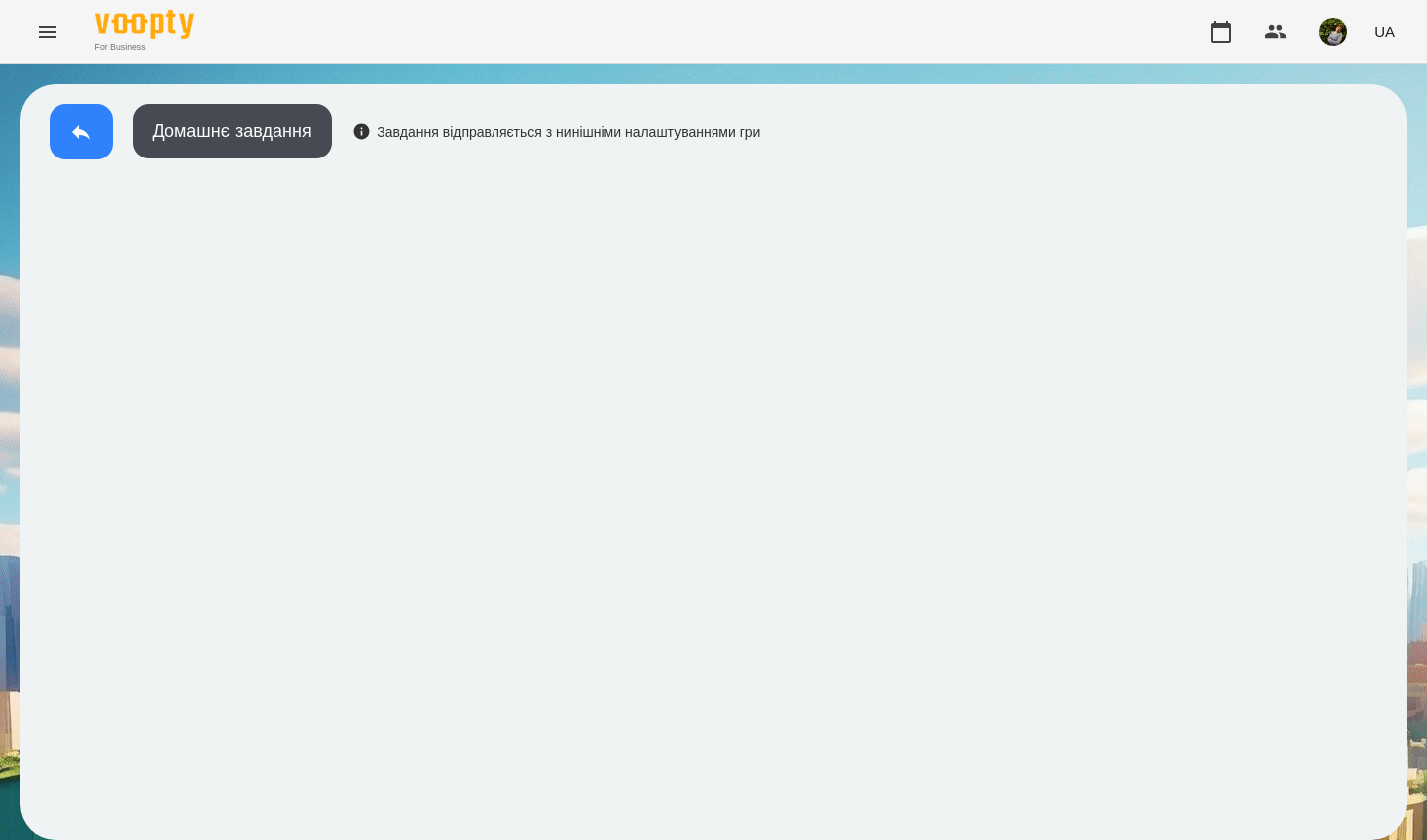 click 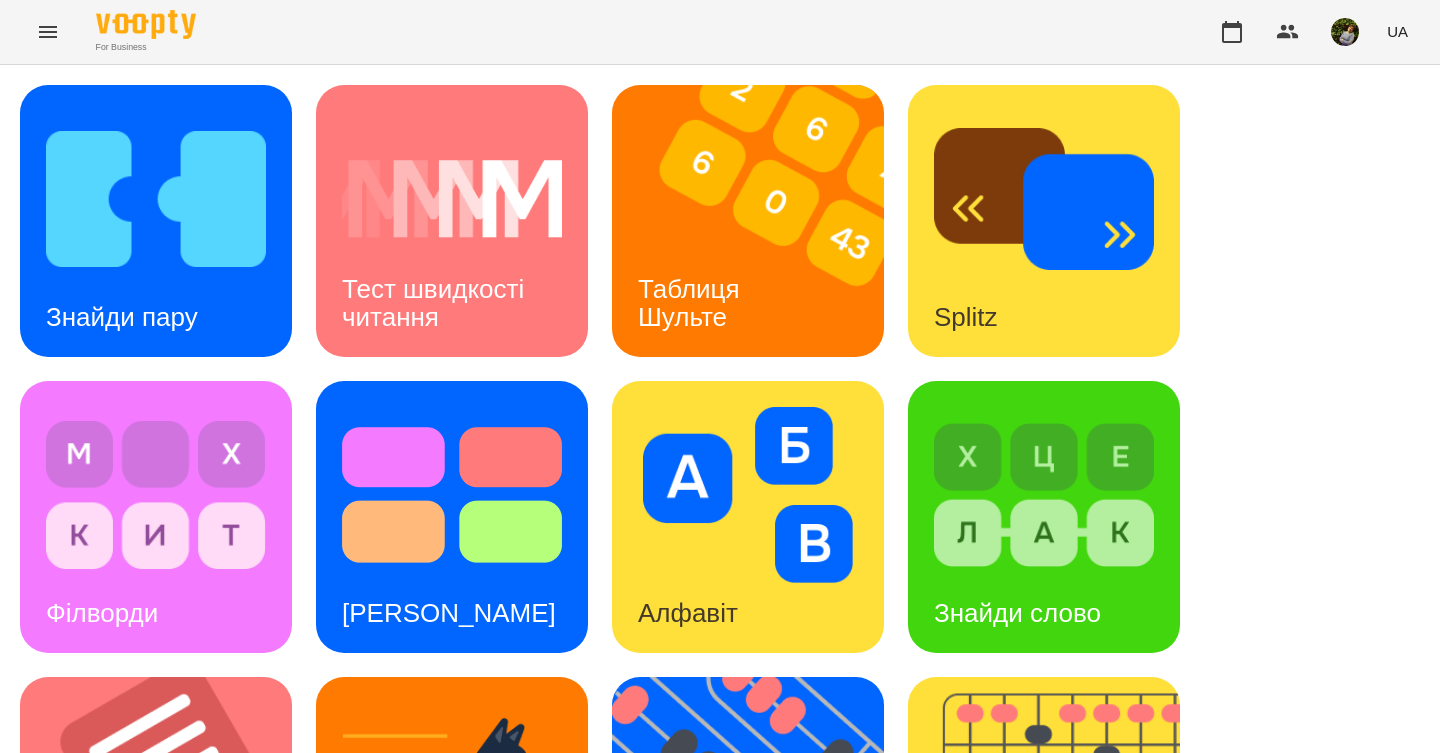 scroll, scrollTop: 0, scrollLeft: 0, axis: both 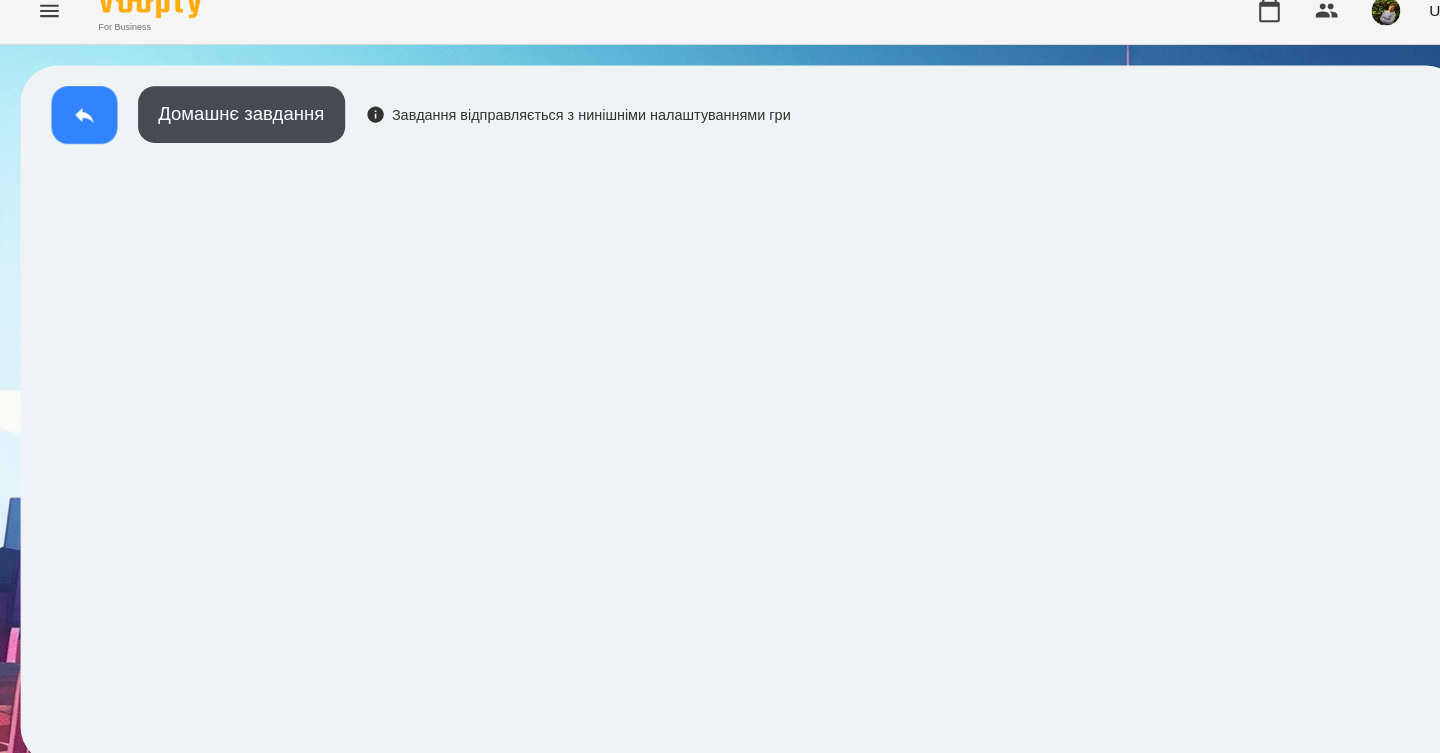 click 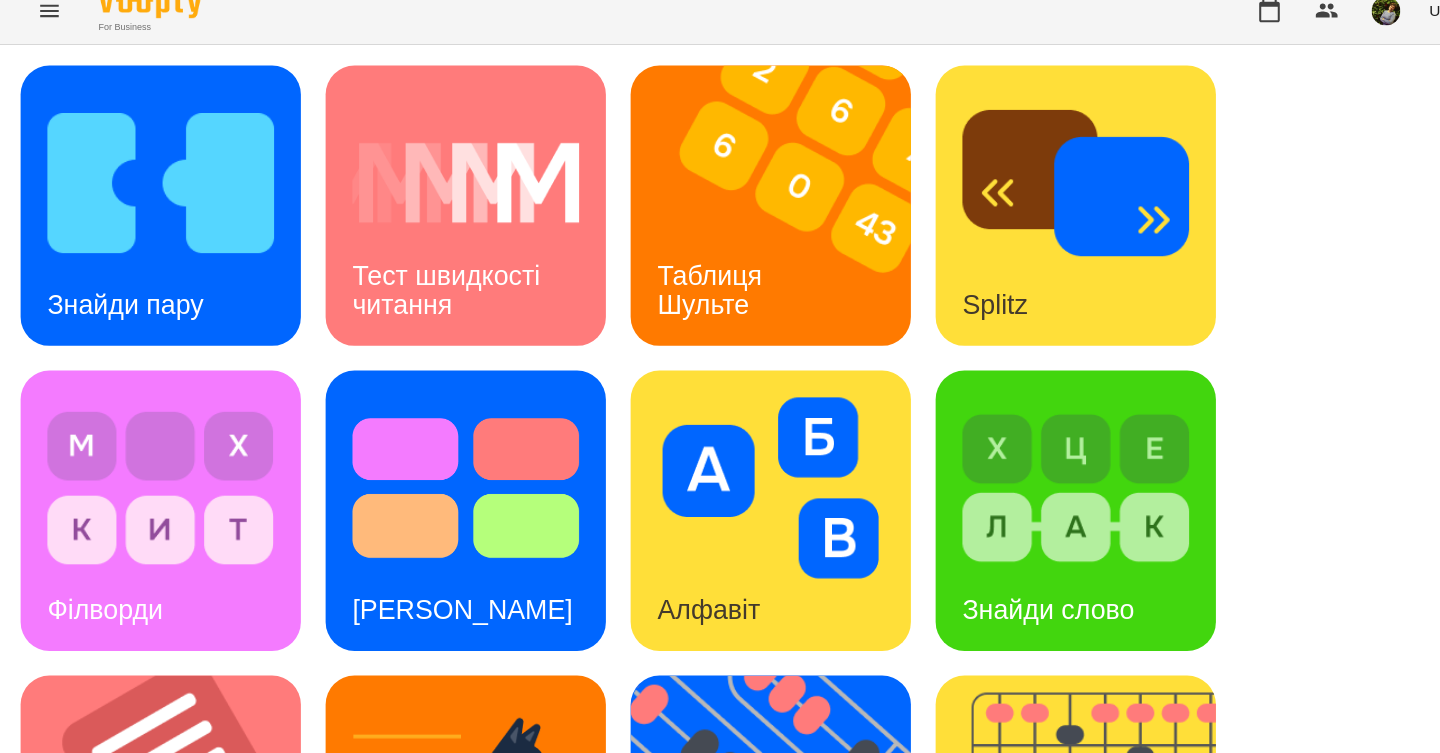 click on "Знайди пару" at bounding box center [122, 317] 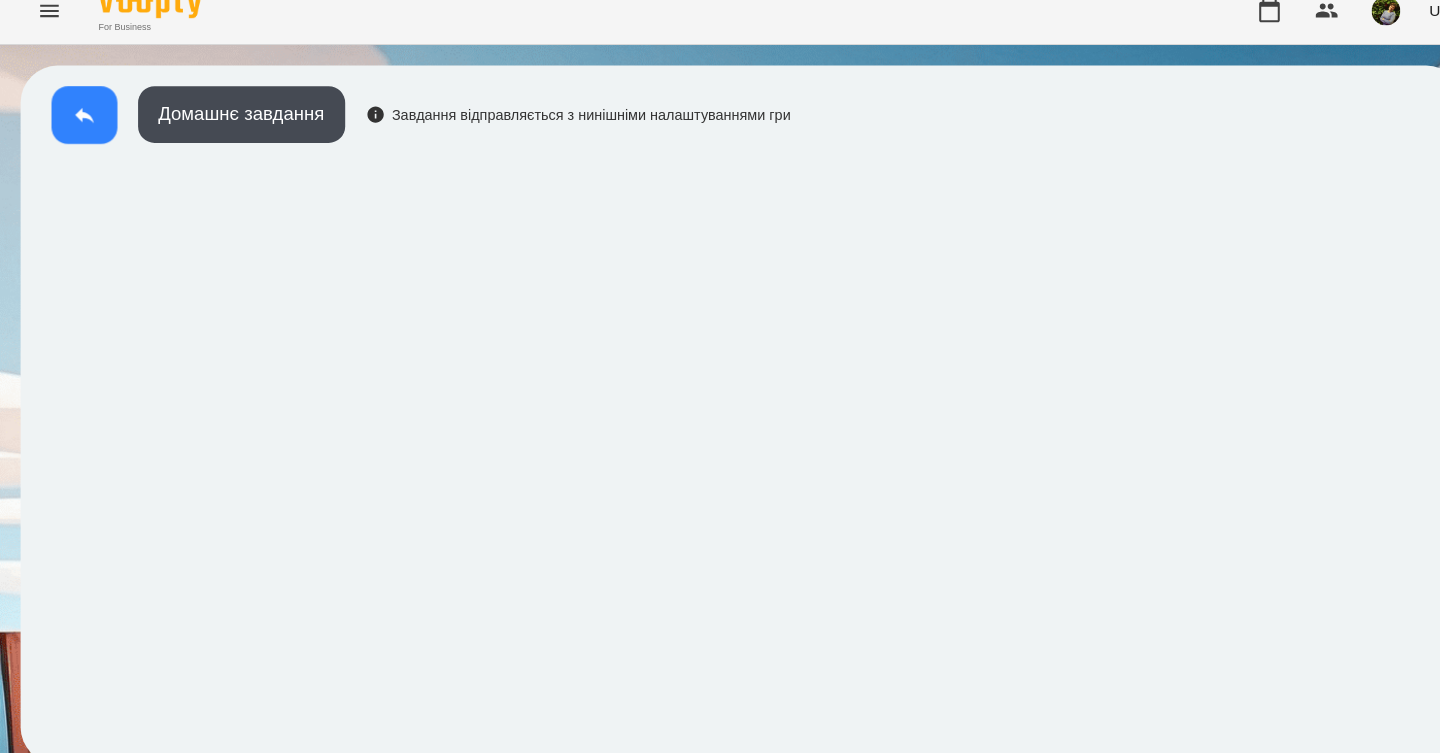 click 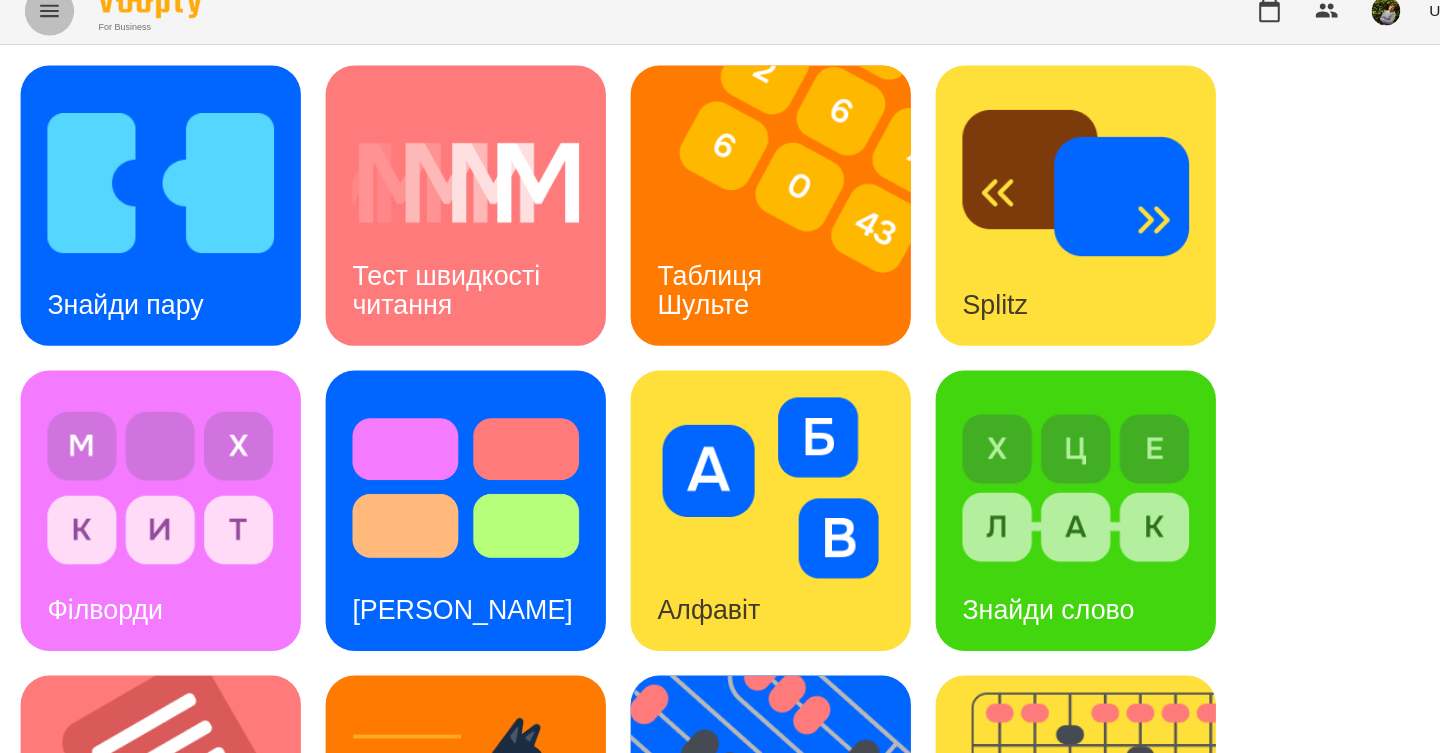 click 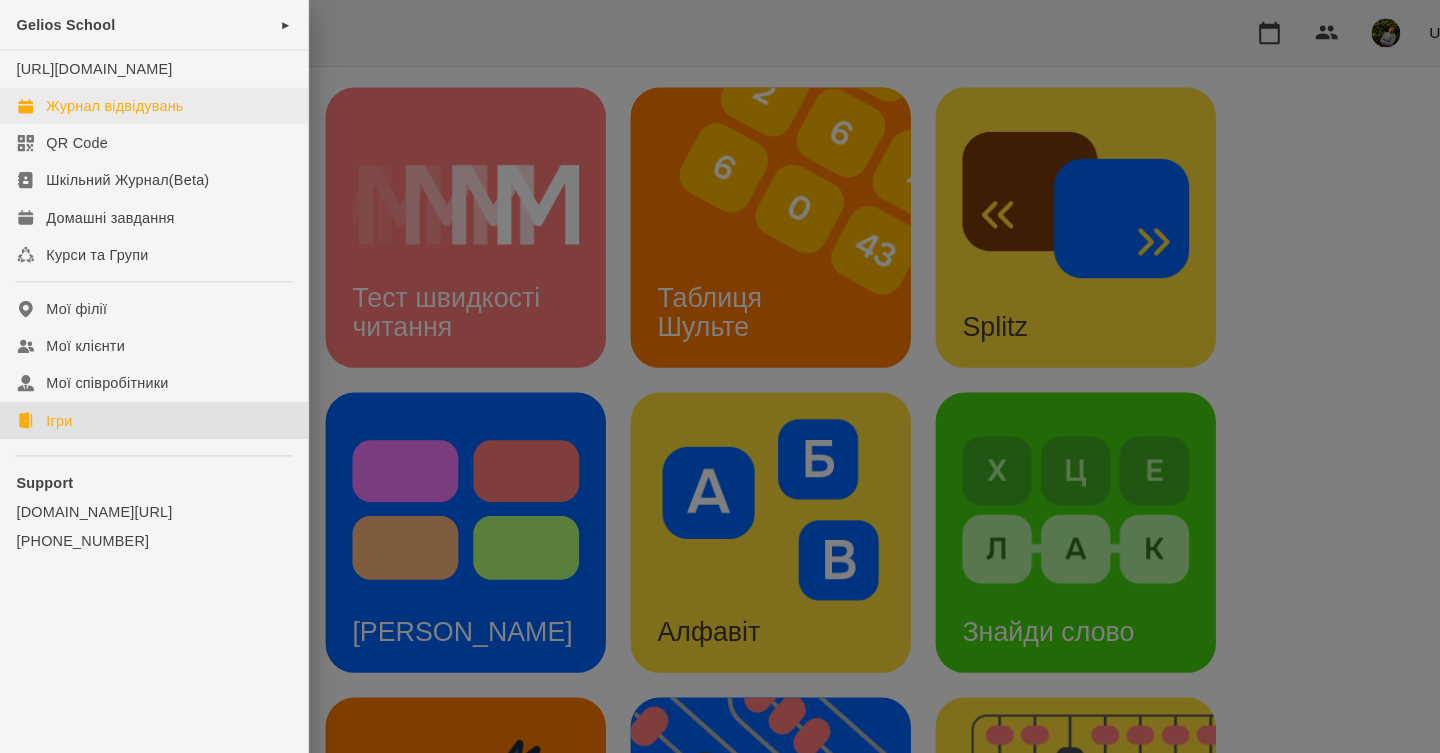click on "Журнал відвідувань" at bounding box center [149, 103] 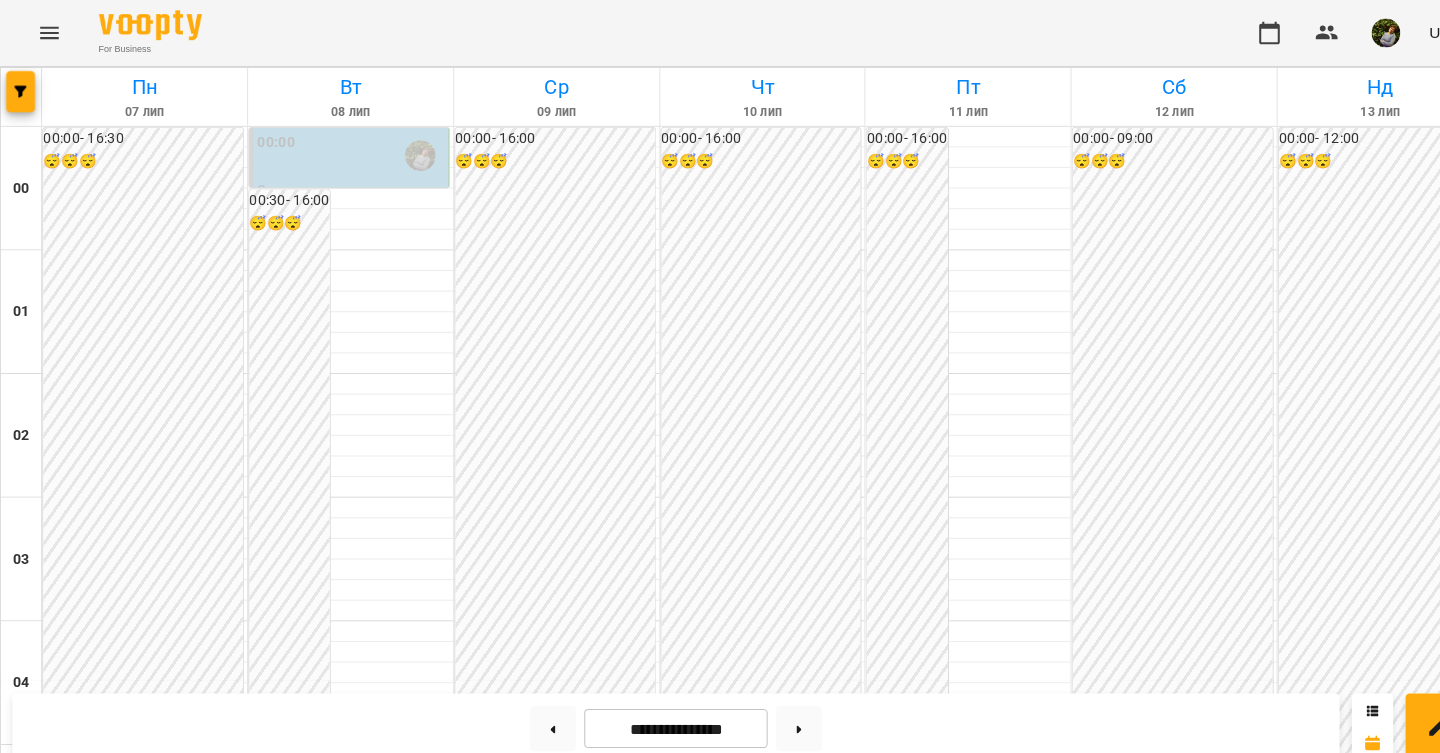 scroll, scrollTop: 2339, scrollLeft: 0, axis: vertical 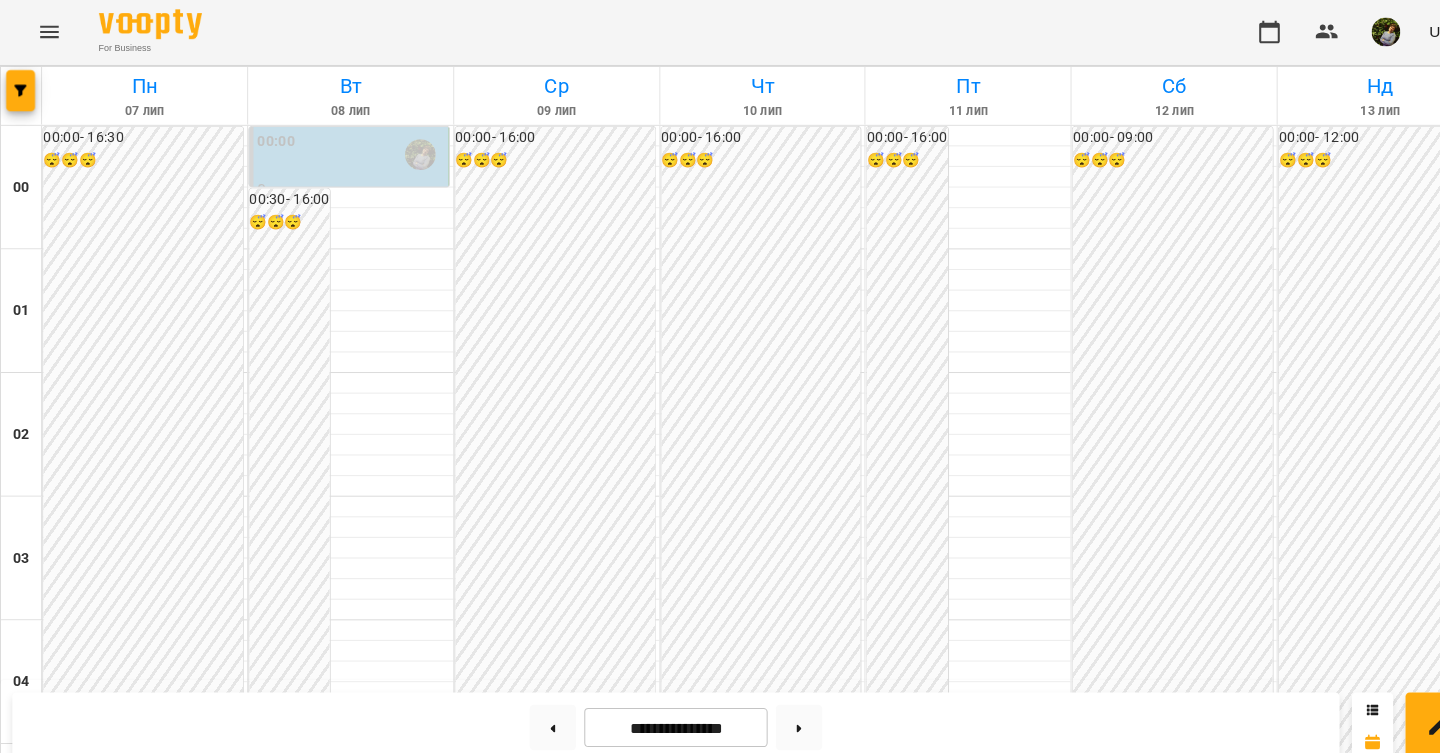 click on "[PERSON_NAME]" at bounding box center (909, 2825) 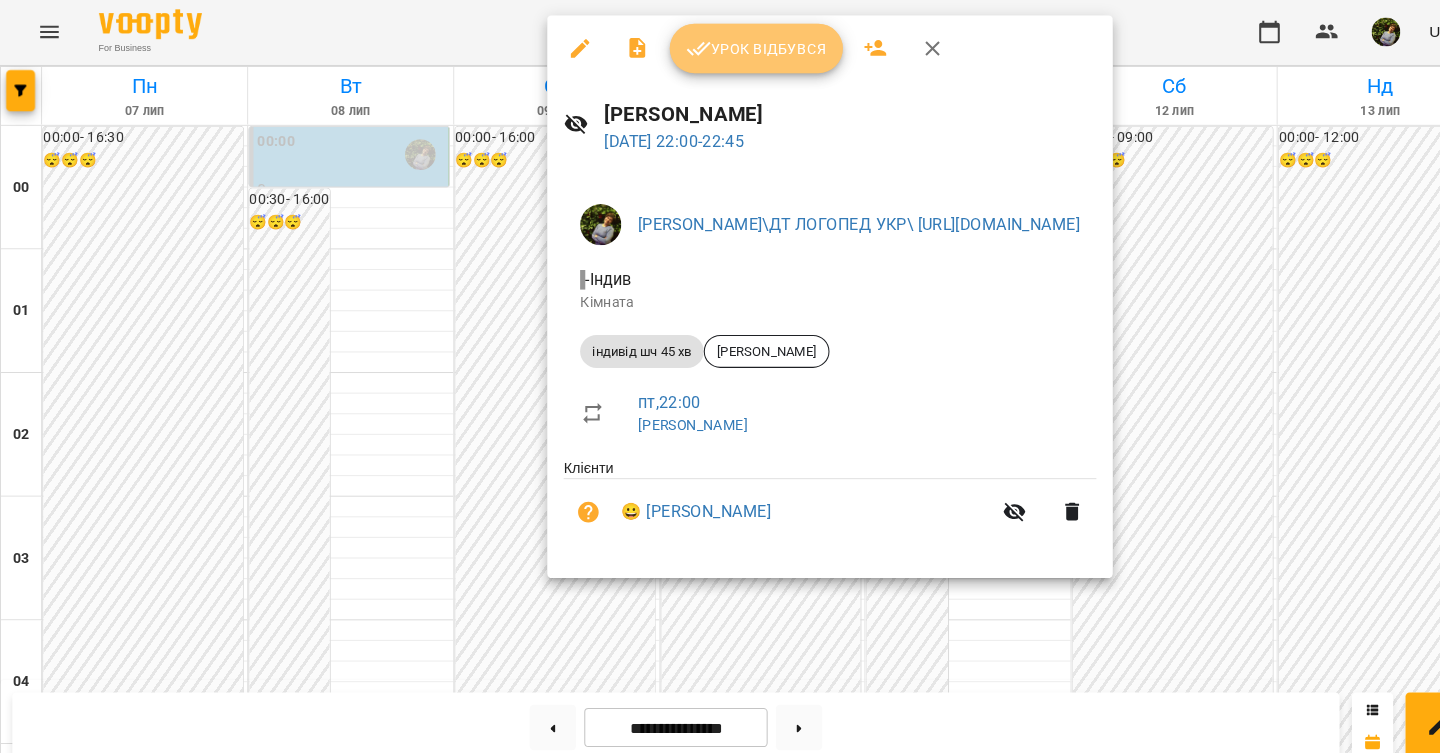 click on "Урок відбувся" at bounding box center [734, 48] 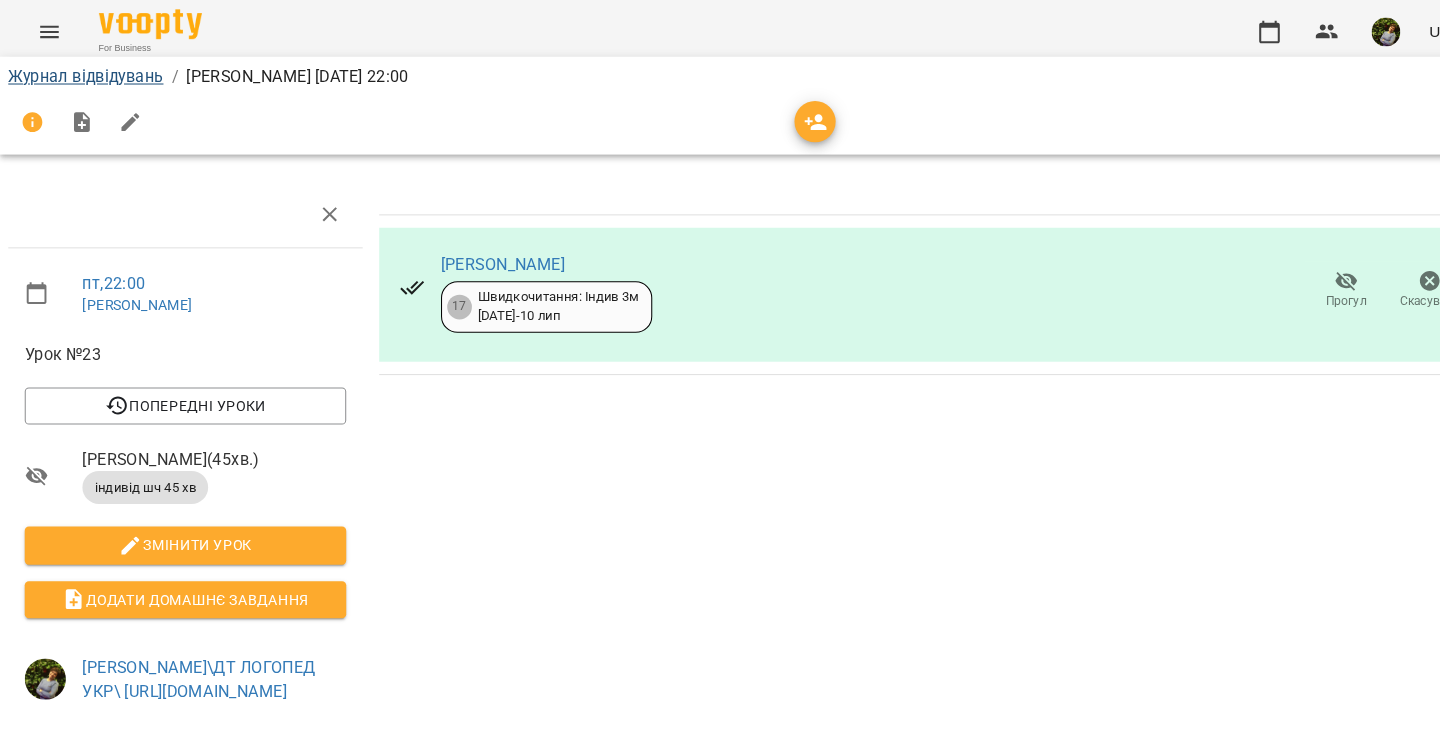 click on "Журнал відвідувань" at bounding box center [83, 75] 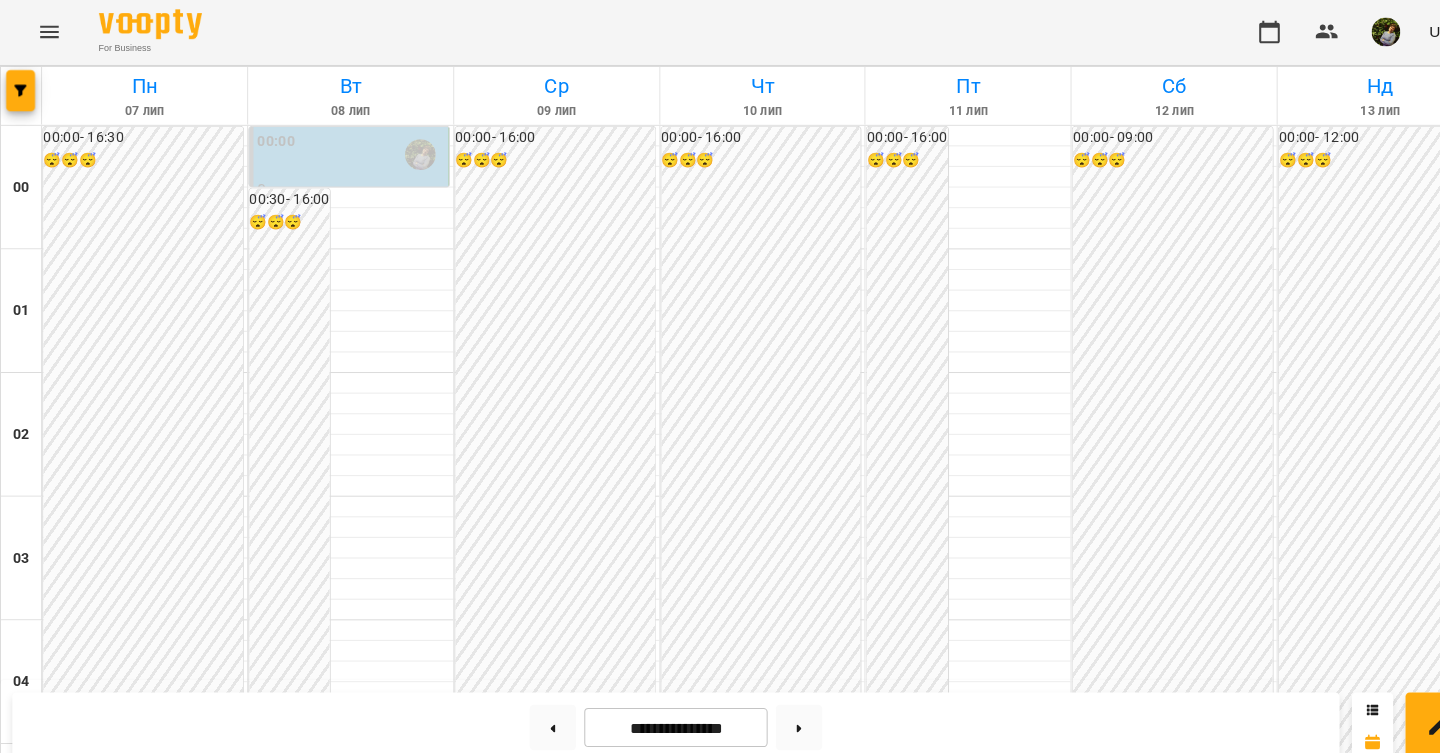 scroll, scrollTop: 2339, scrollLeft: 0, axis: vertical 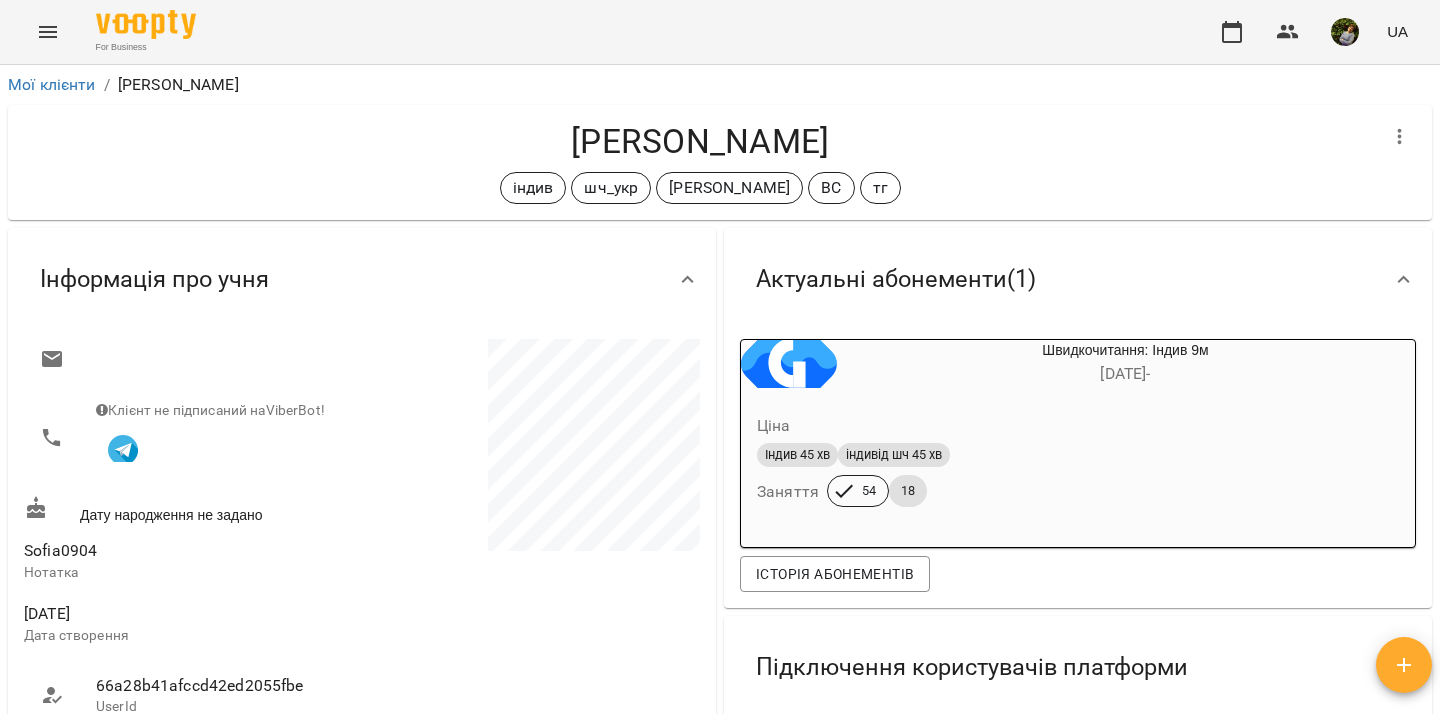 click 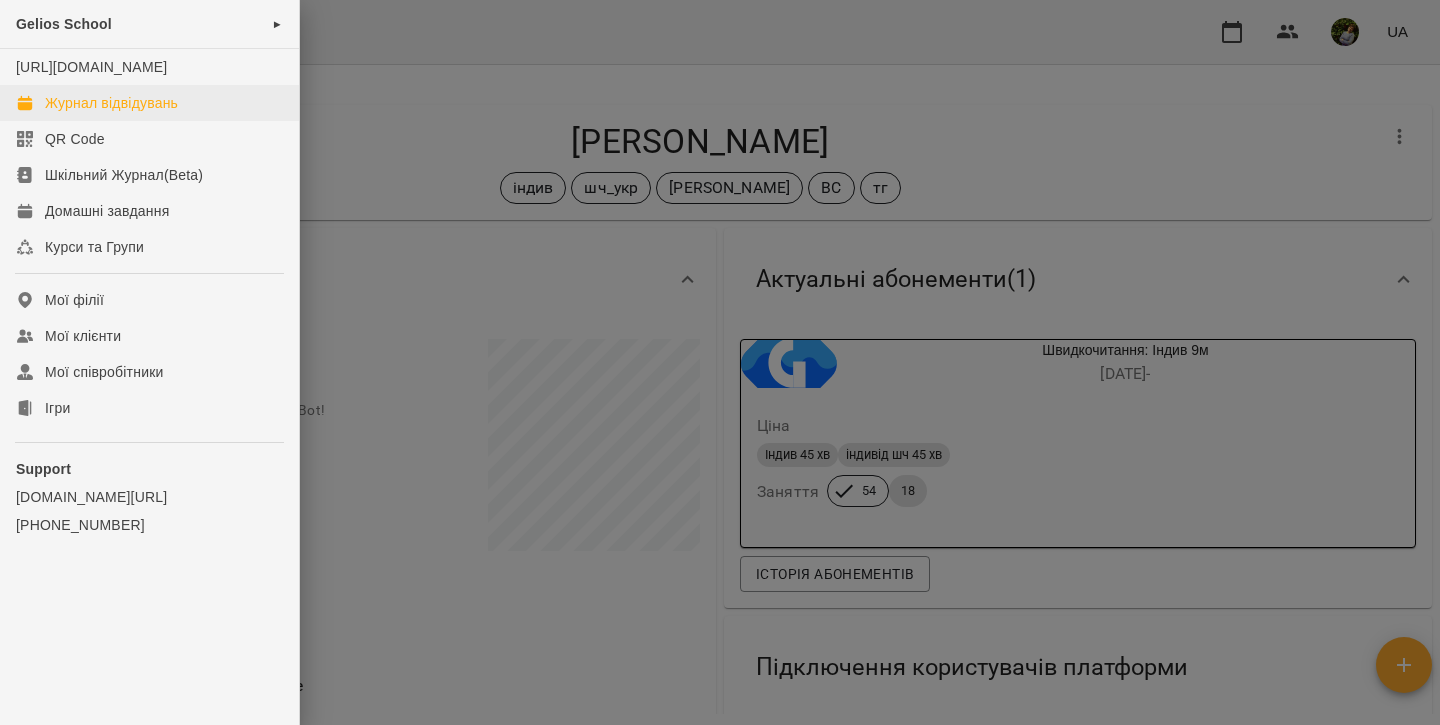 click on "Журнал відвідувань" at bounding box center (111, 103) 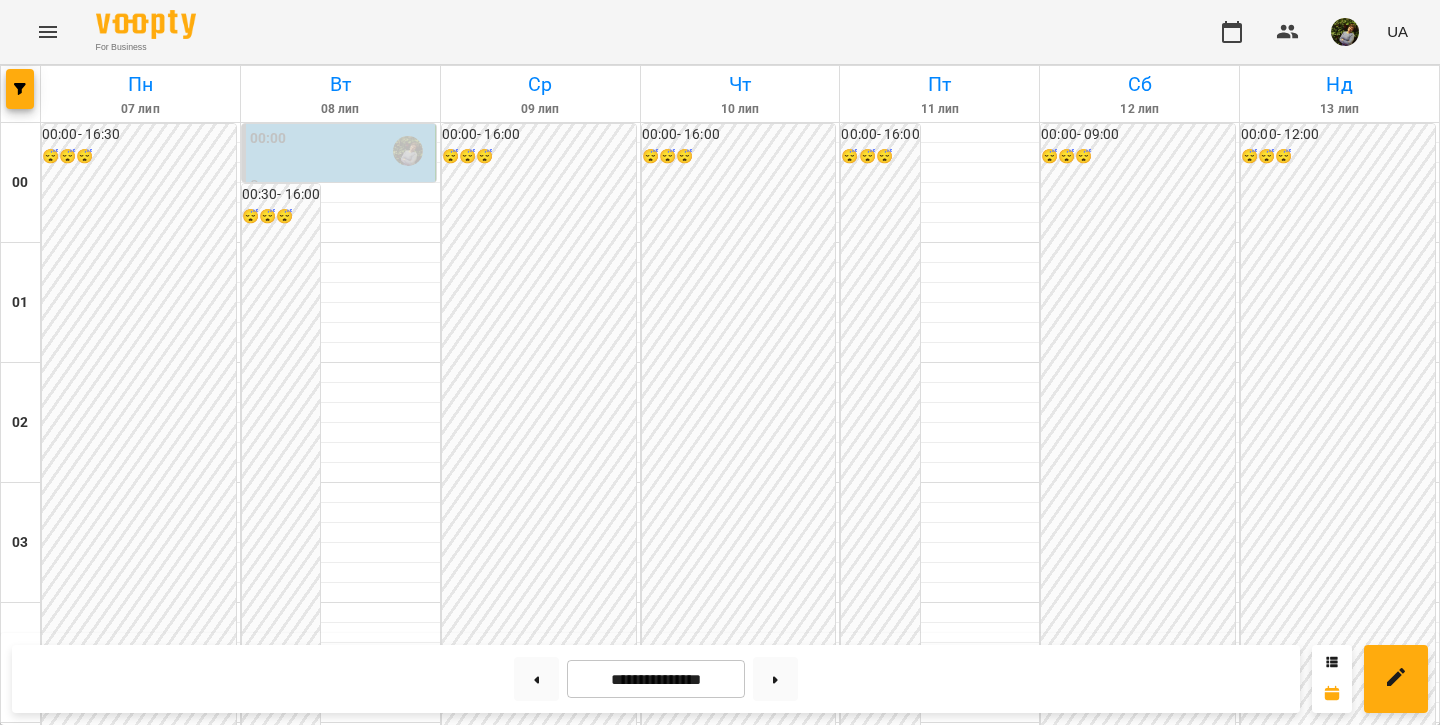 scroll, scrollTop: 1138, scrollLeft: 0, axis: vertical 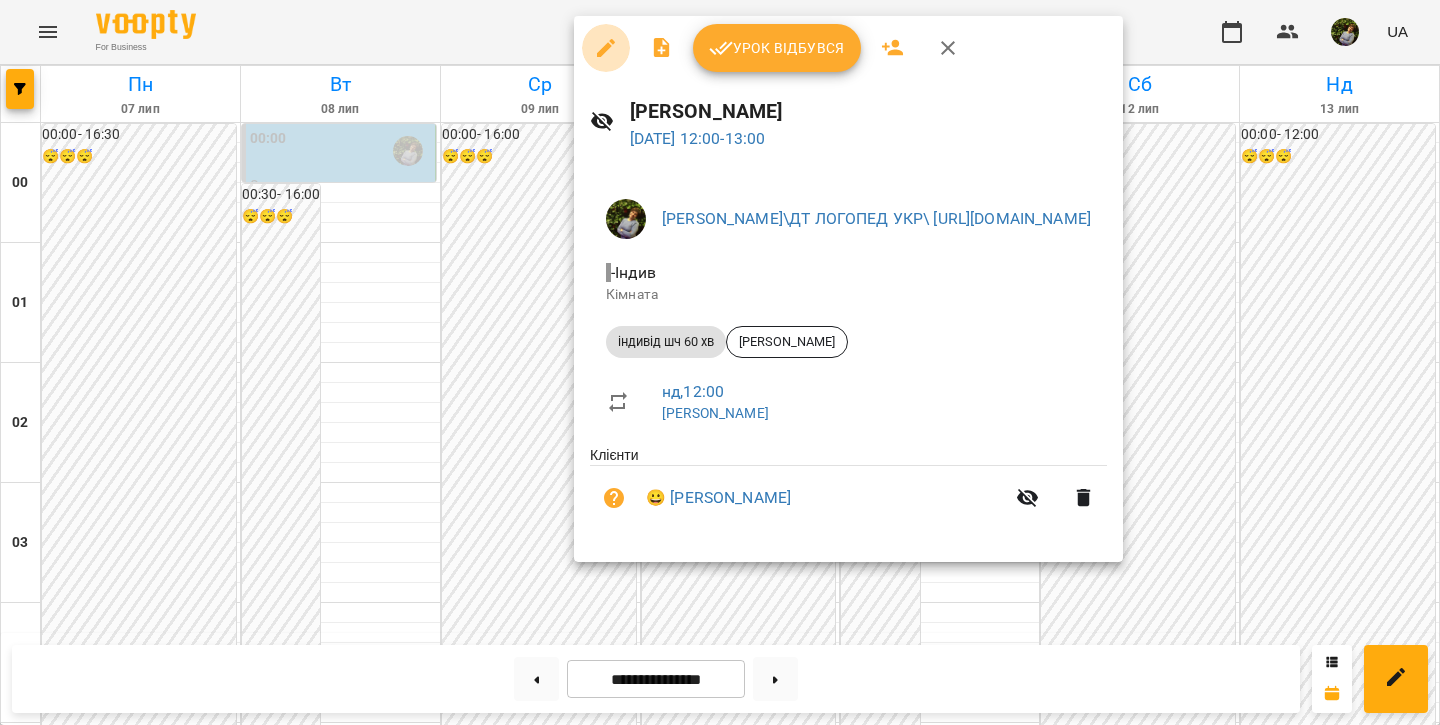 click 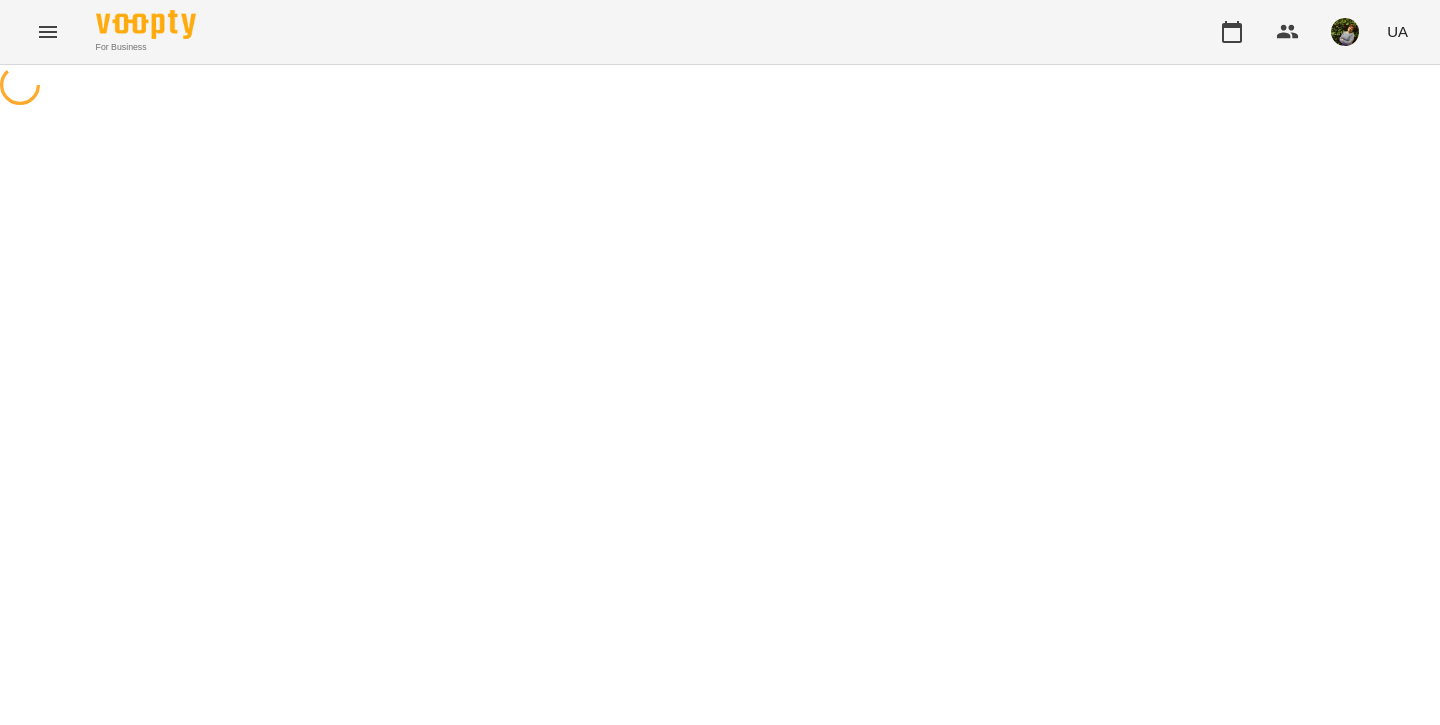 select on "**********" 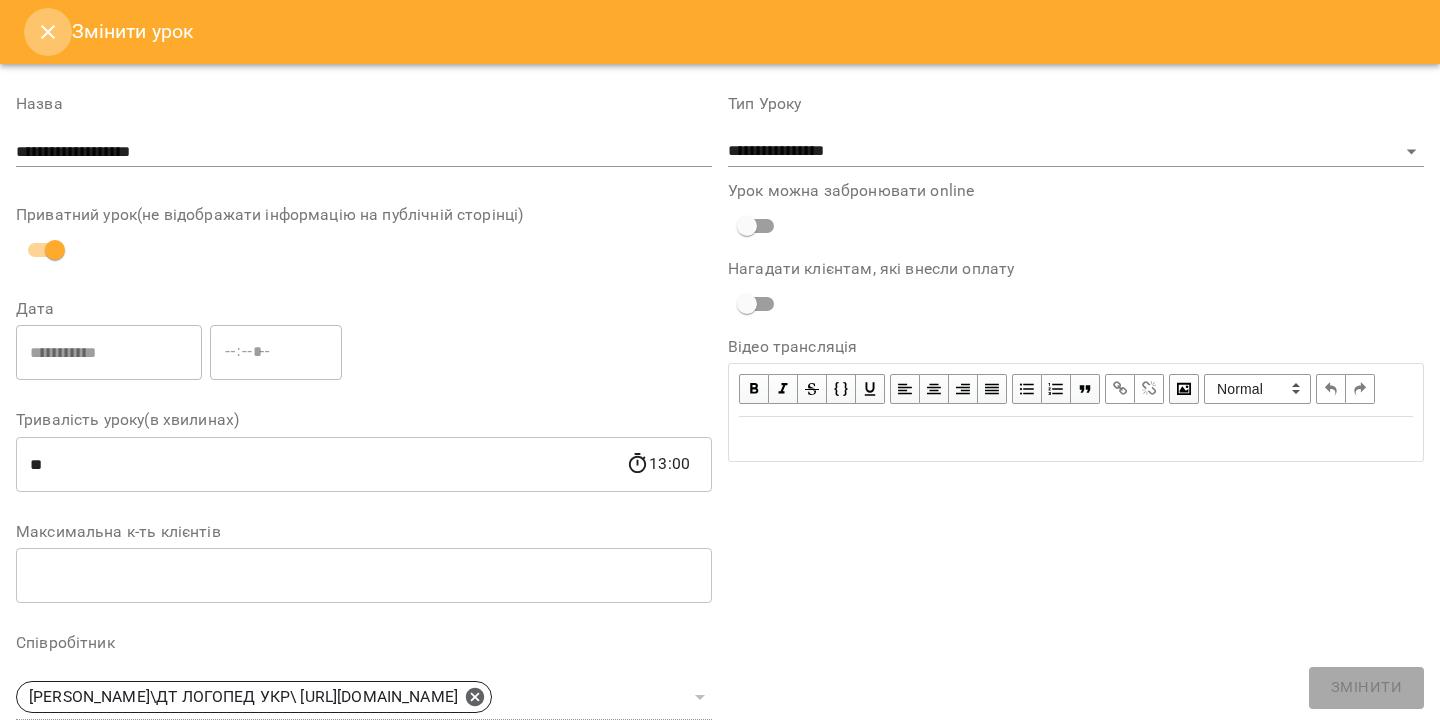 click 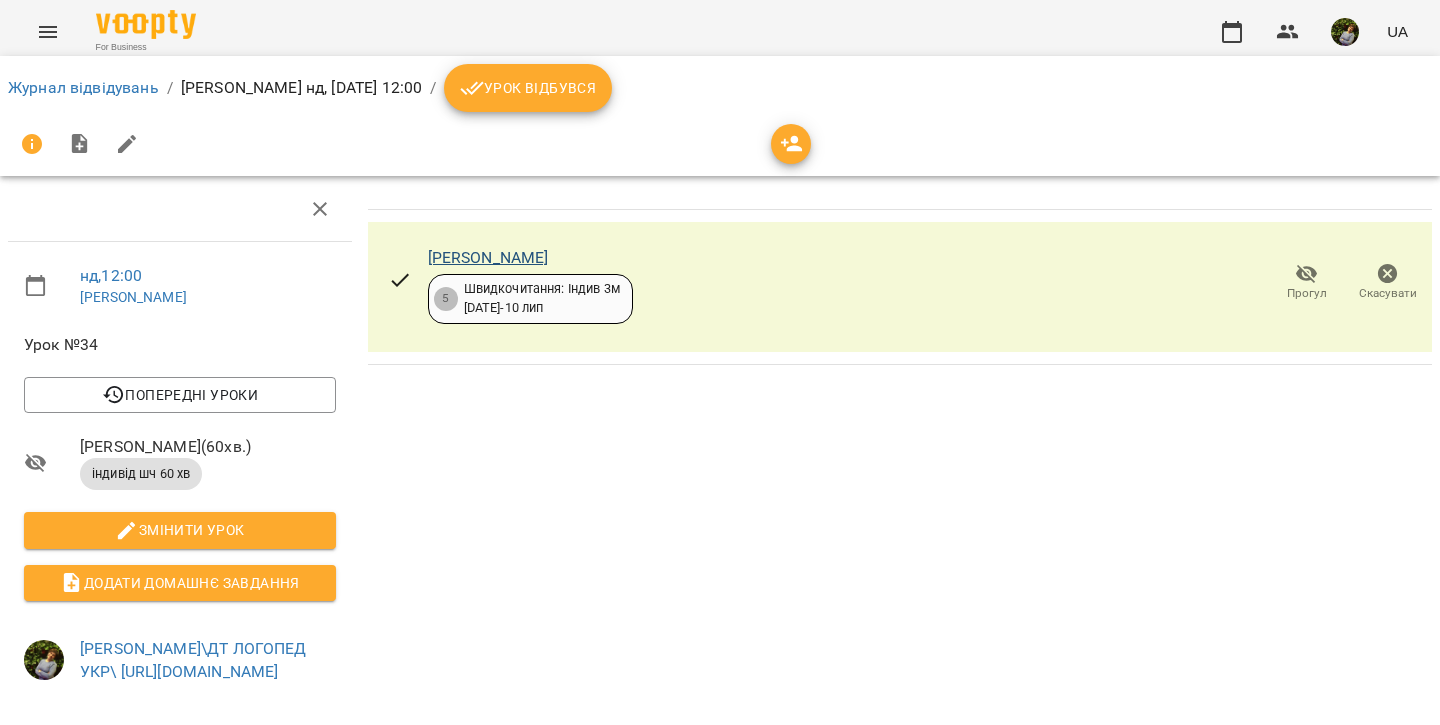click on "[PERSON_NAME]" at bounding box center [488, 257] 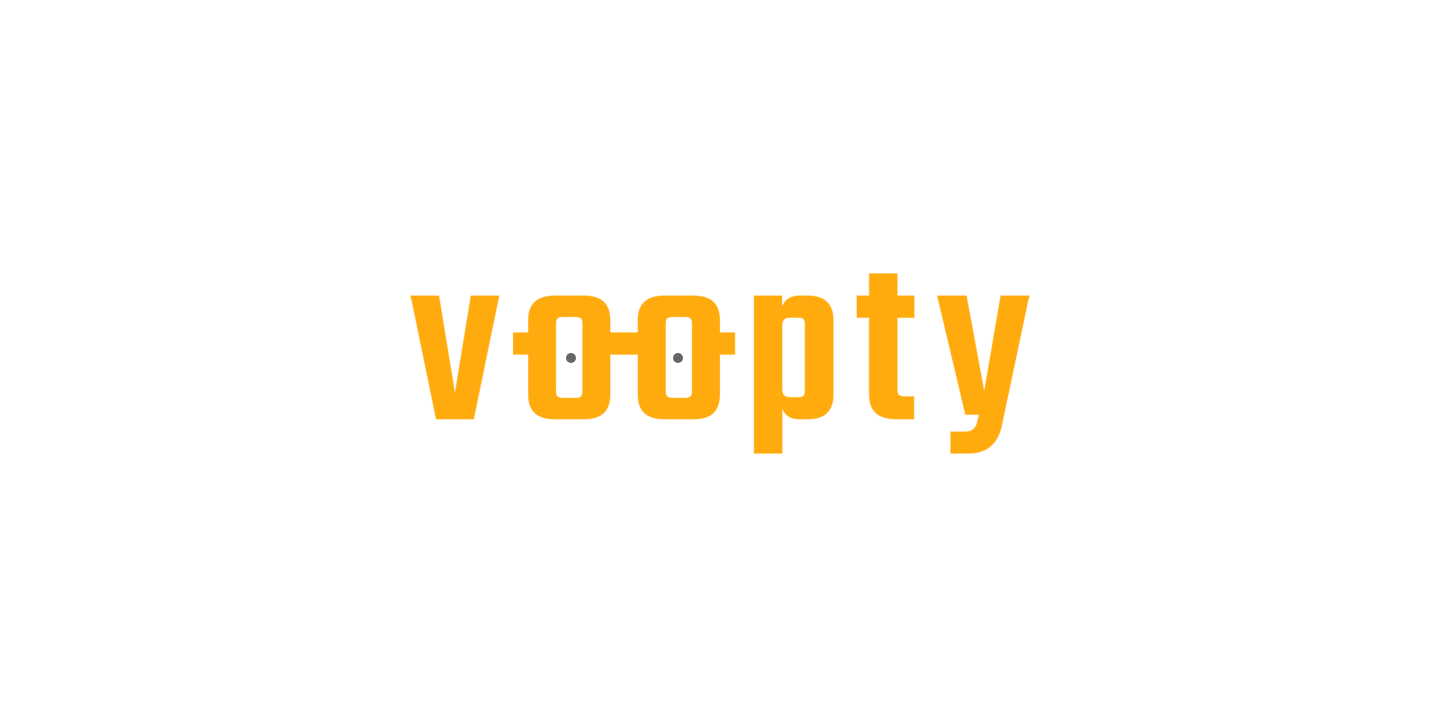 scroll, scrollTop: 0, scrollLeft: 0, axis: both 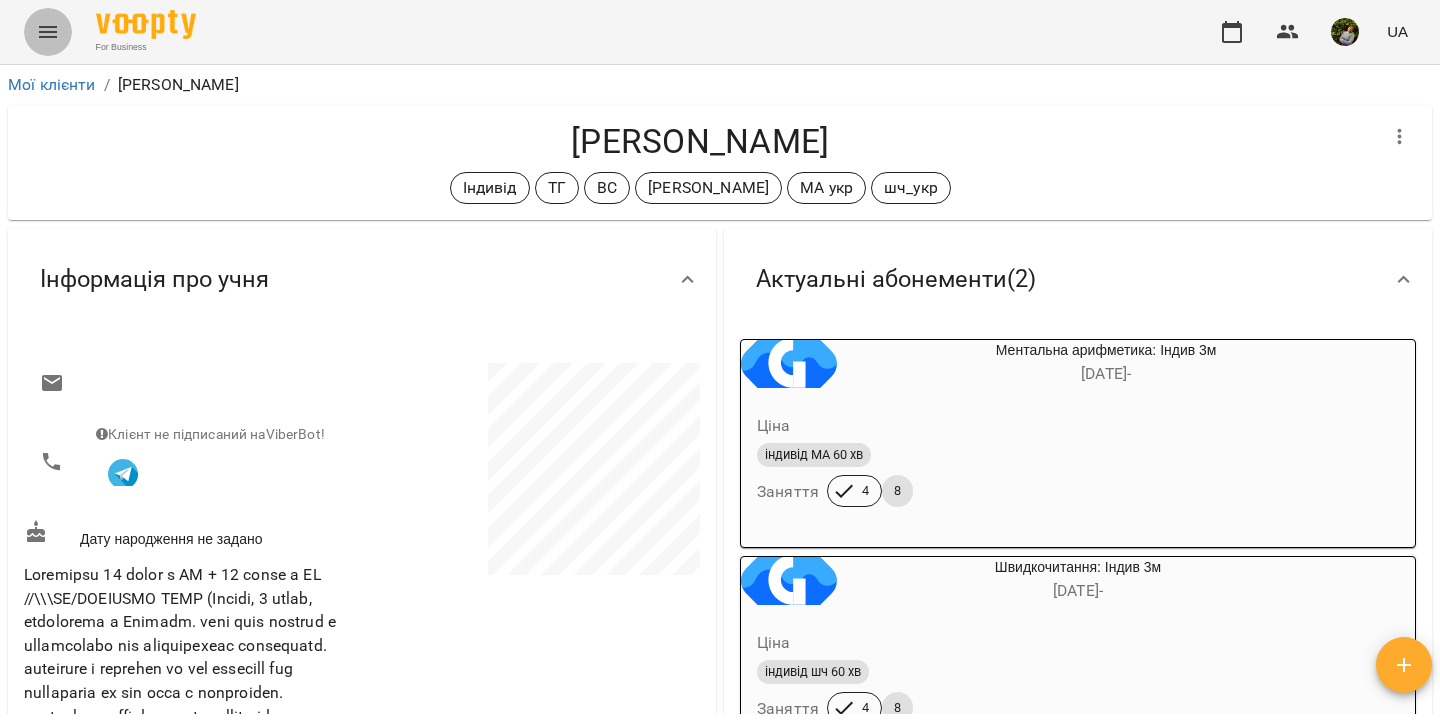 click 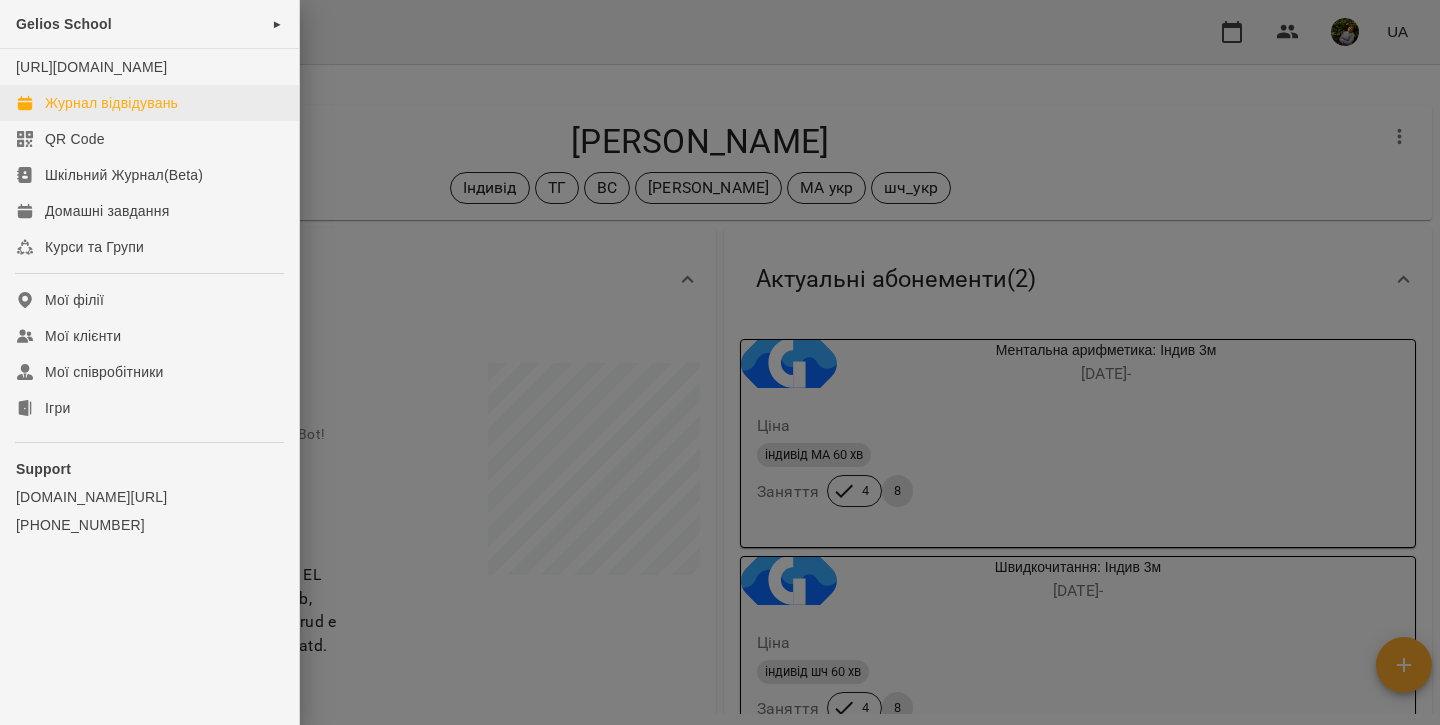 click on "Журнал відвідувань" at bounding box center [111, 103] 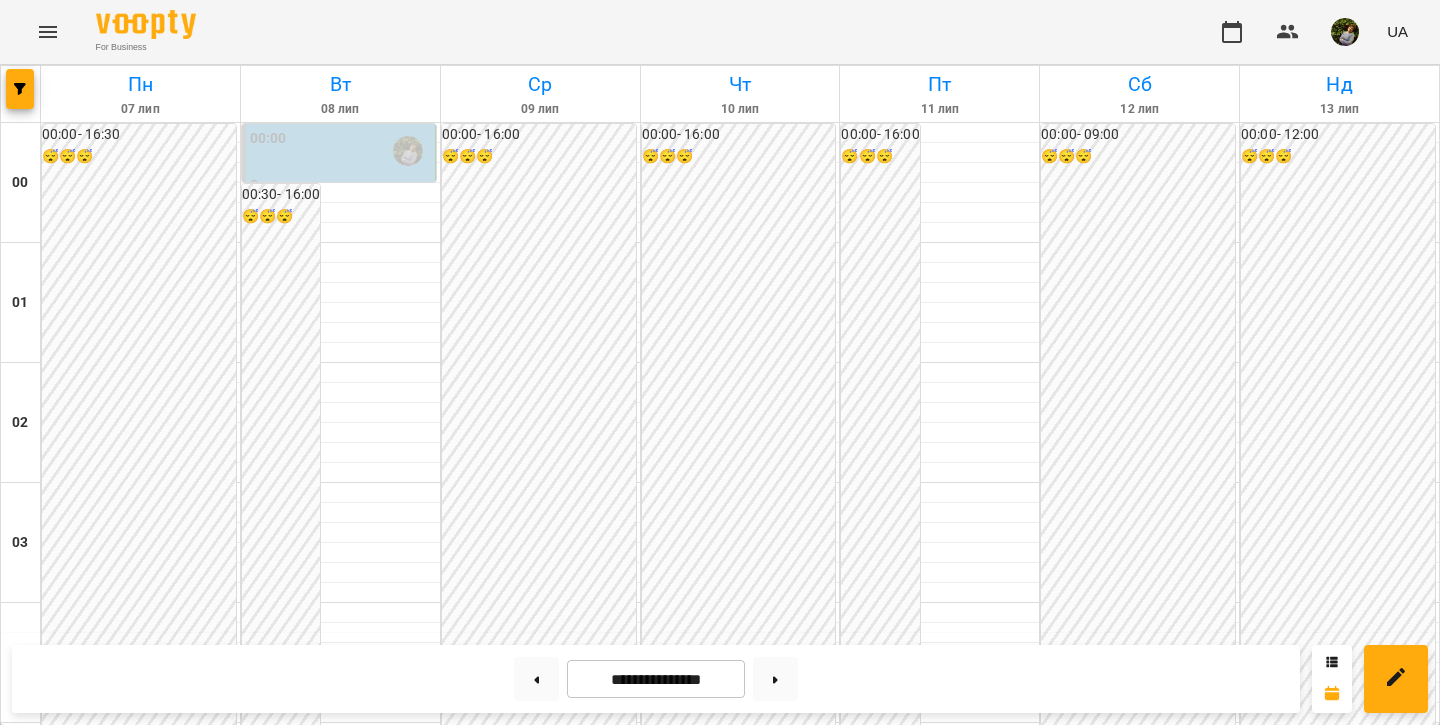 scroll, scrollTop: 2367, scrollLeft: 0, axis: vertical 